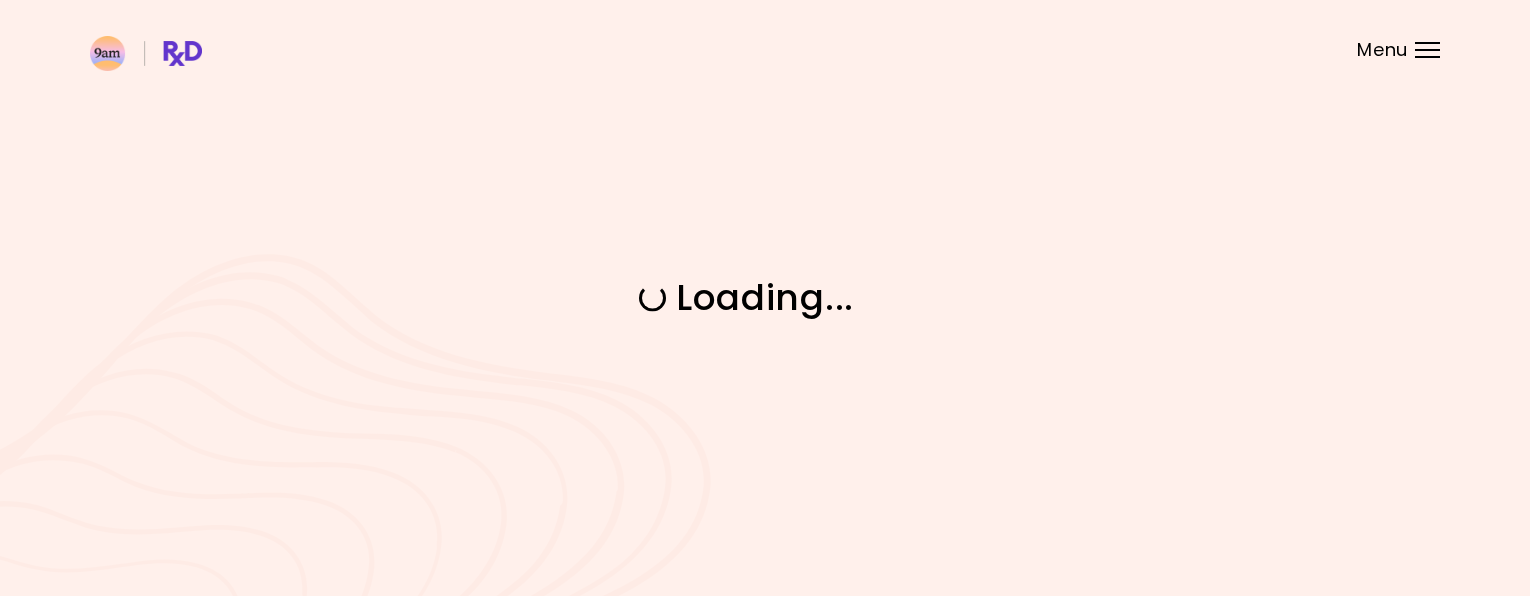 scroll, scrollTop: 0, scrollLeft: 0, axis: both 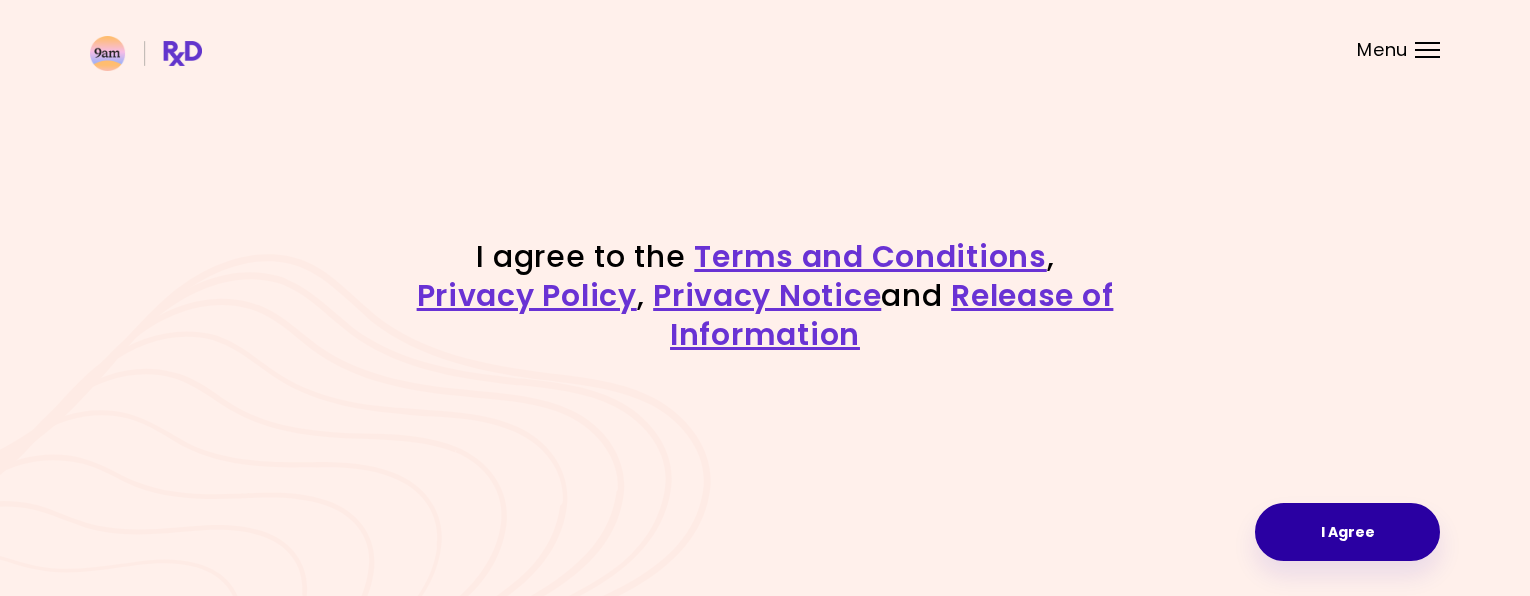 click on "I Agree" at bounding box center (1347, 532) 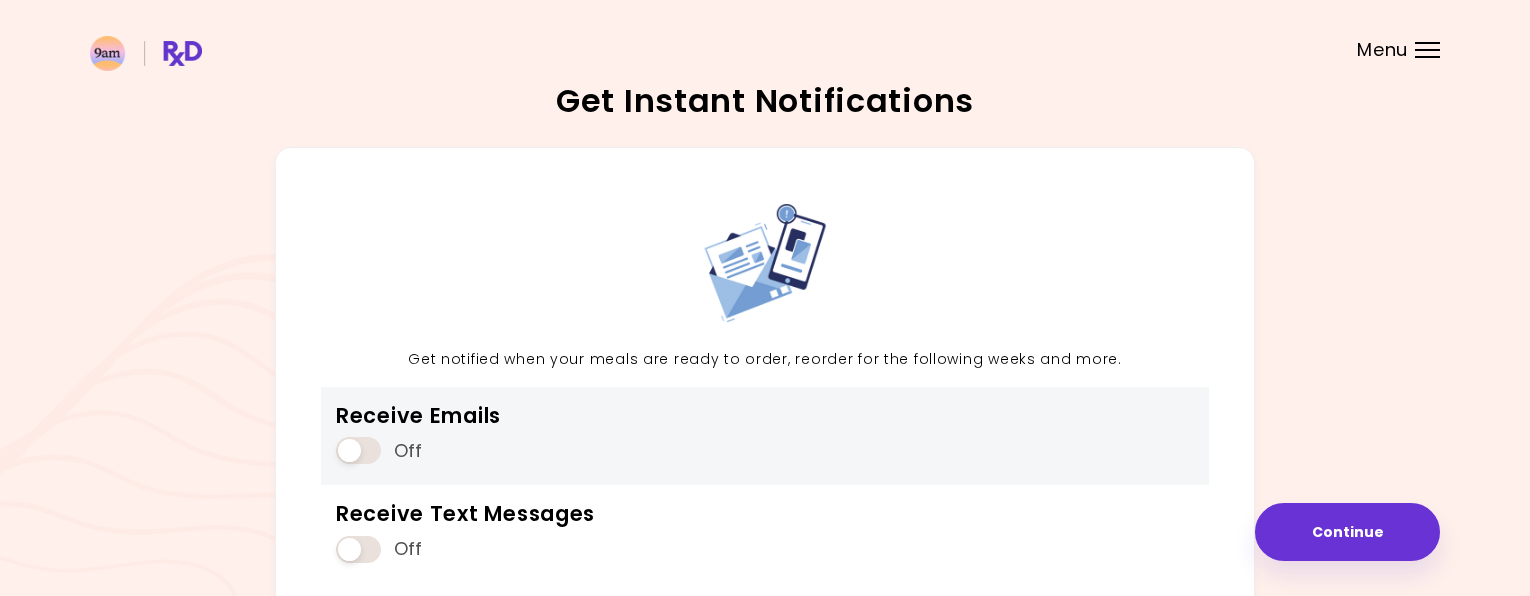 click at bounding box center (358, 450) 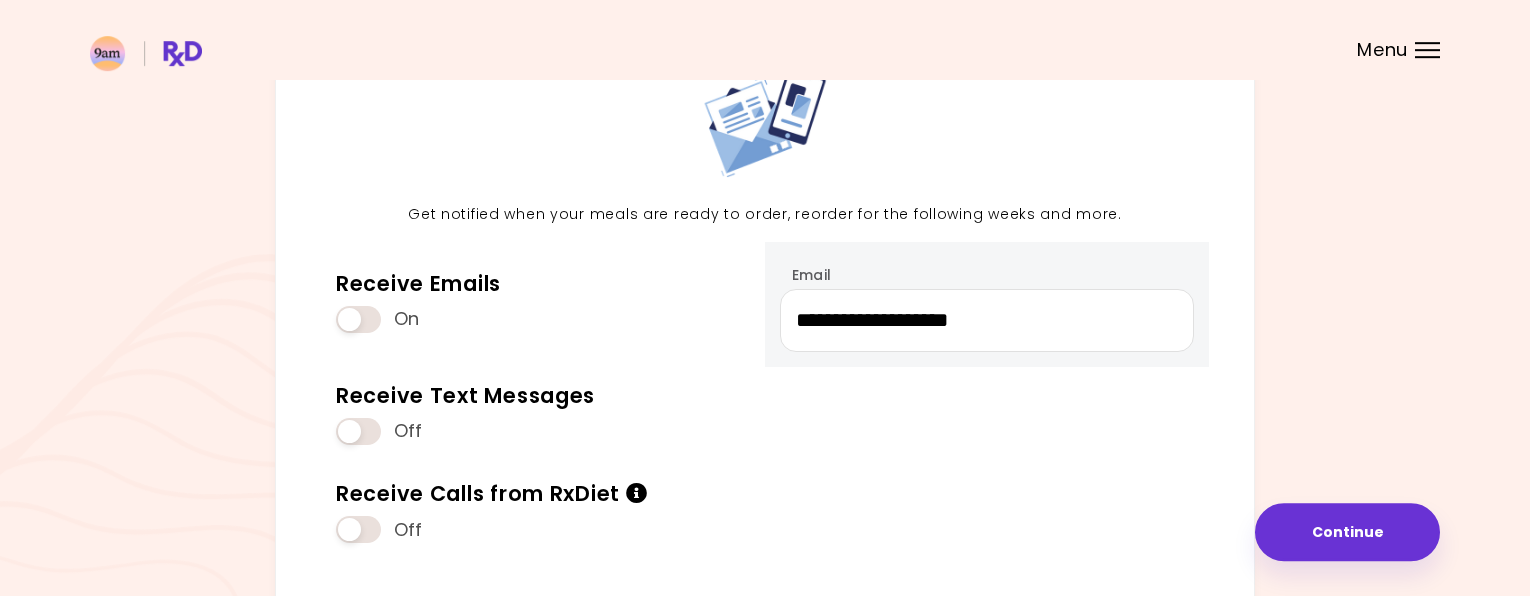 scroll, scrollTop: 269, scrollLeft: 0, axis: vertical 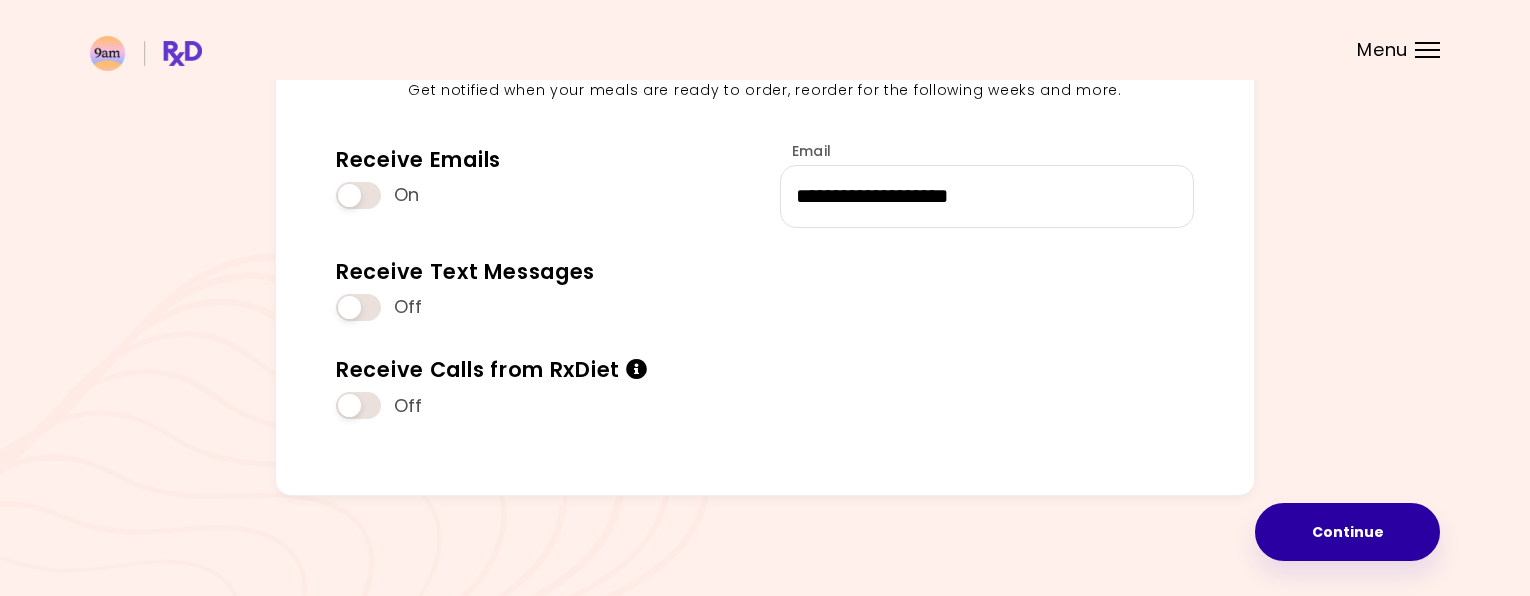 click on "Continue" at bounding box center (1347, 532) 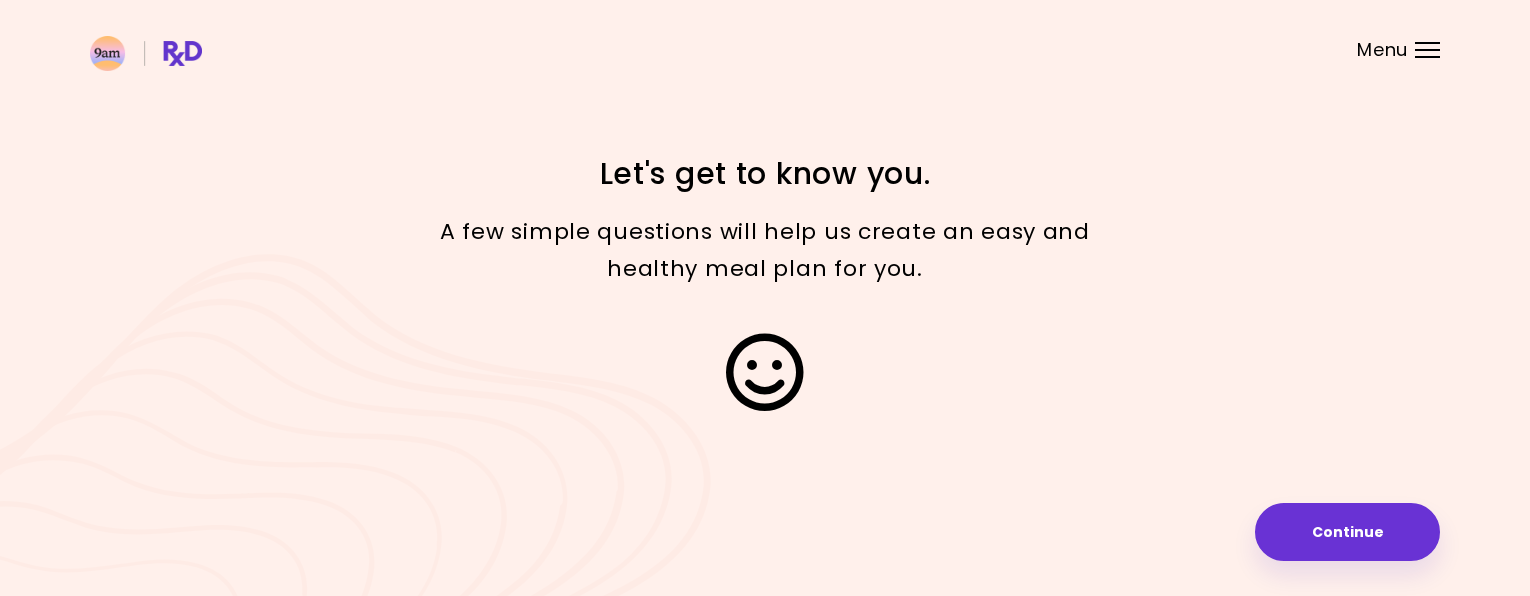 scroll, scrollTop: 0, scrollLeft: 0, axis: both 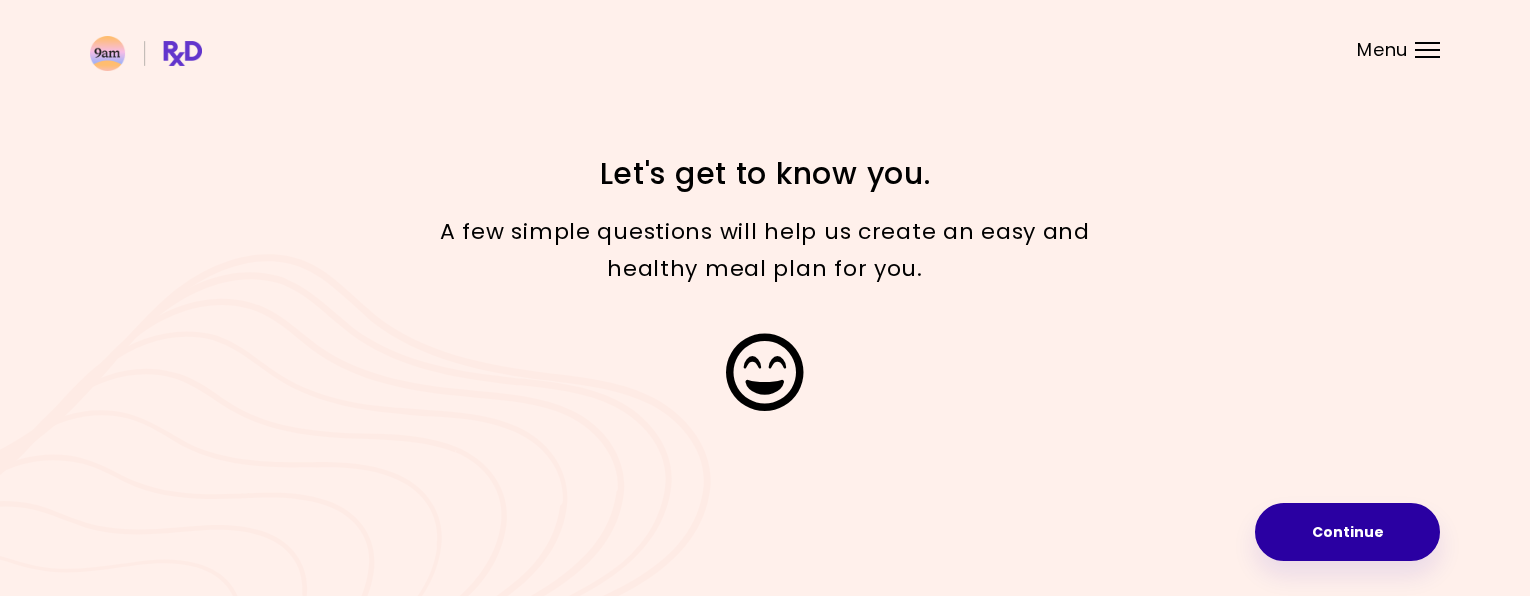 click on "Continue" at bounding box center (1347, 532) 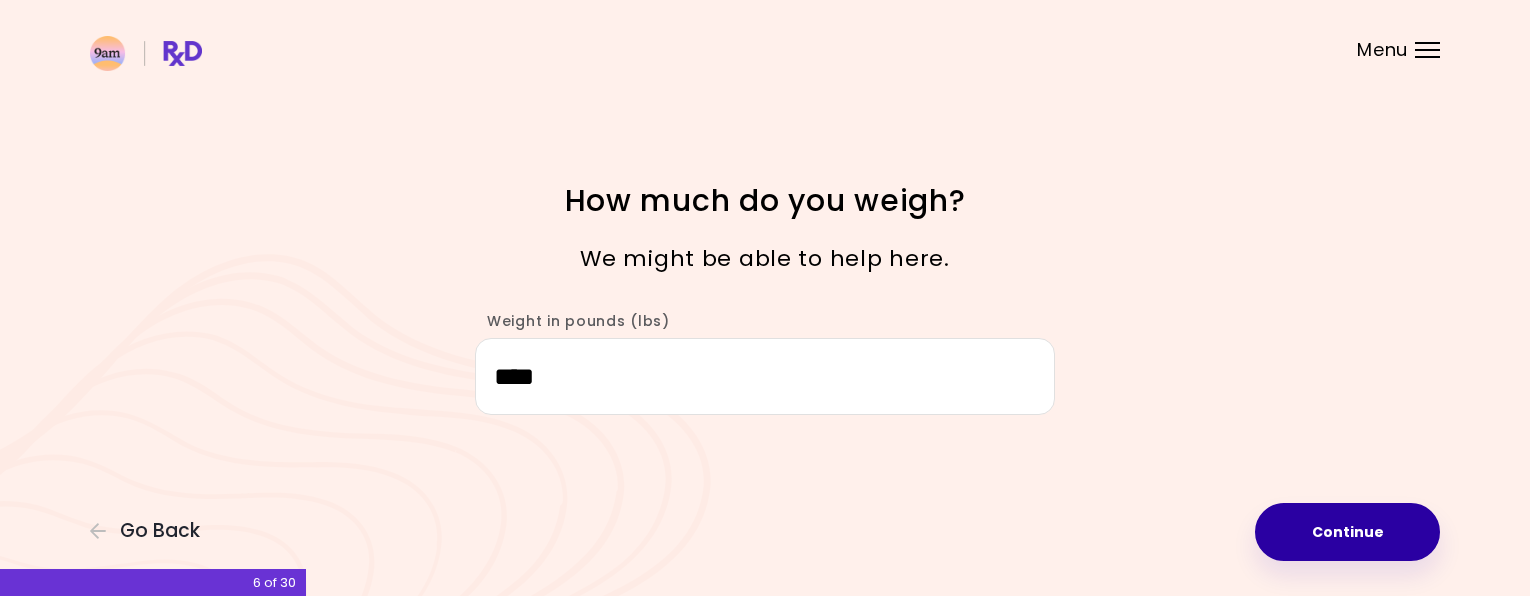 click on "Continue" at bounding box center (1347, 532) 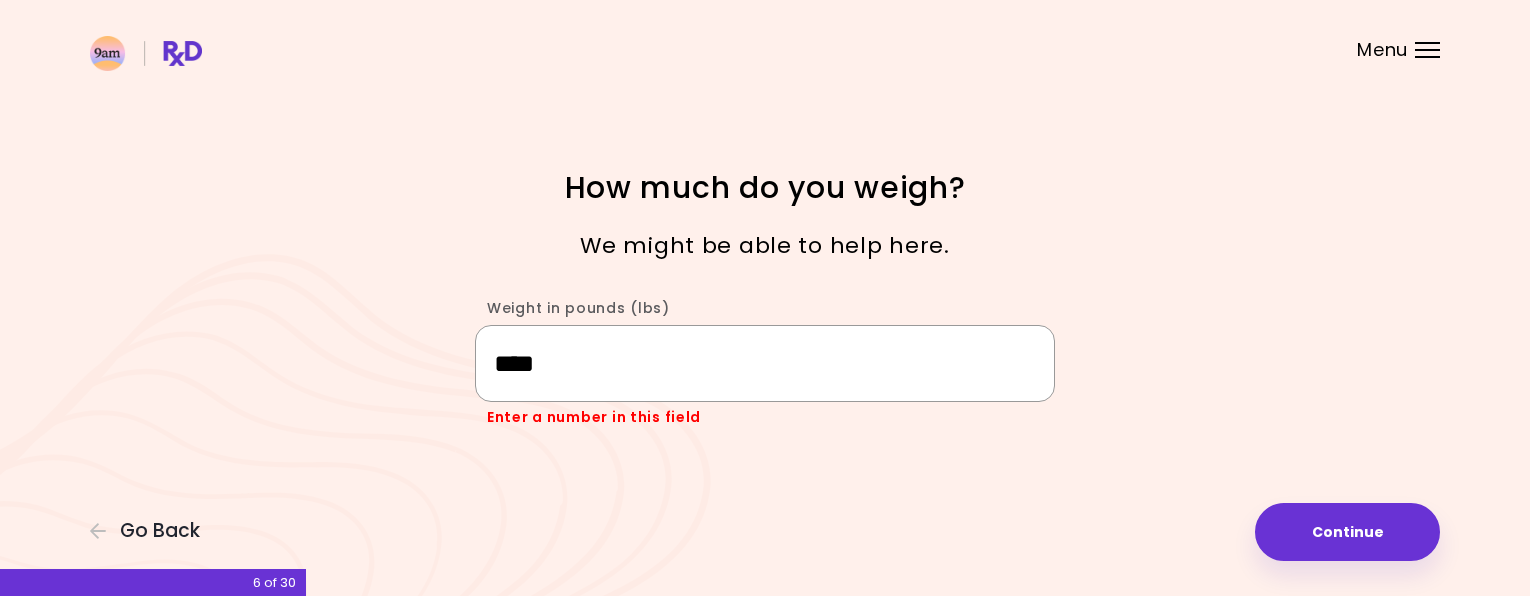 drag, startPoint x: 543, startPoint y: 354, endPoint x: 462, endPoint y: 352, distance: 81.02469 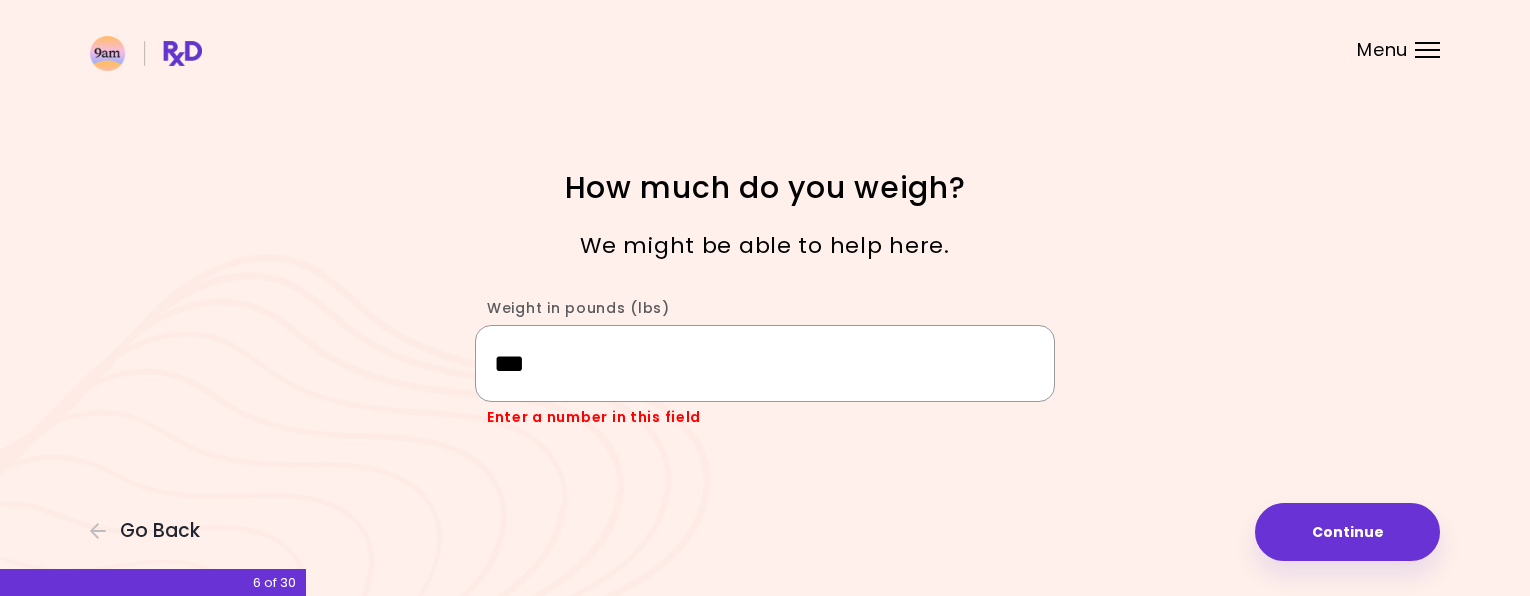 type on "***" 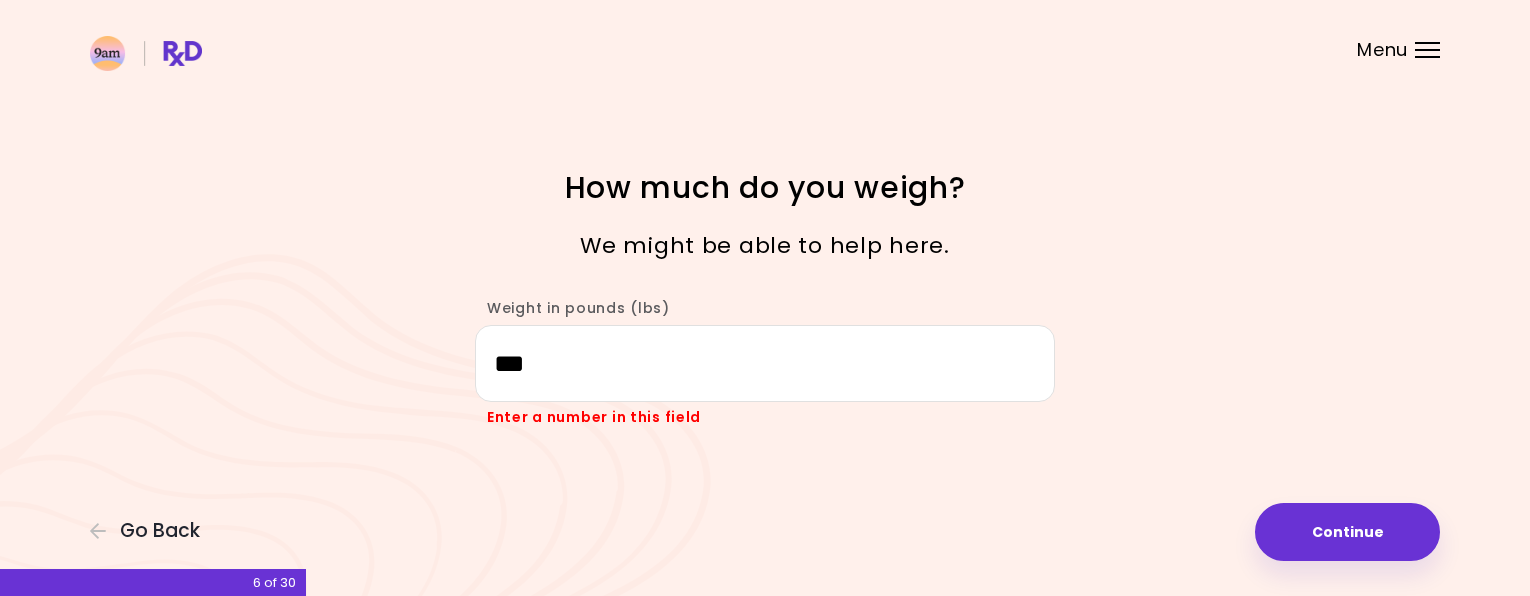 click on "Focusable invisible element How much do you weigh? We might be able to help here. Weight in pounds (lbs) *** Enter a number in this field Continue Go Back 6   of   30" at bounding box center [765, 298] 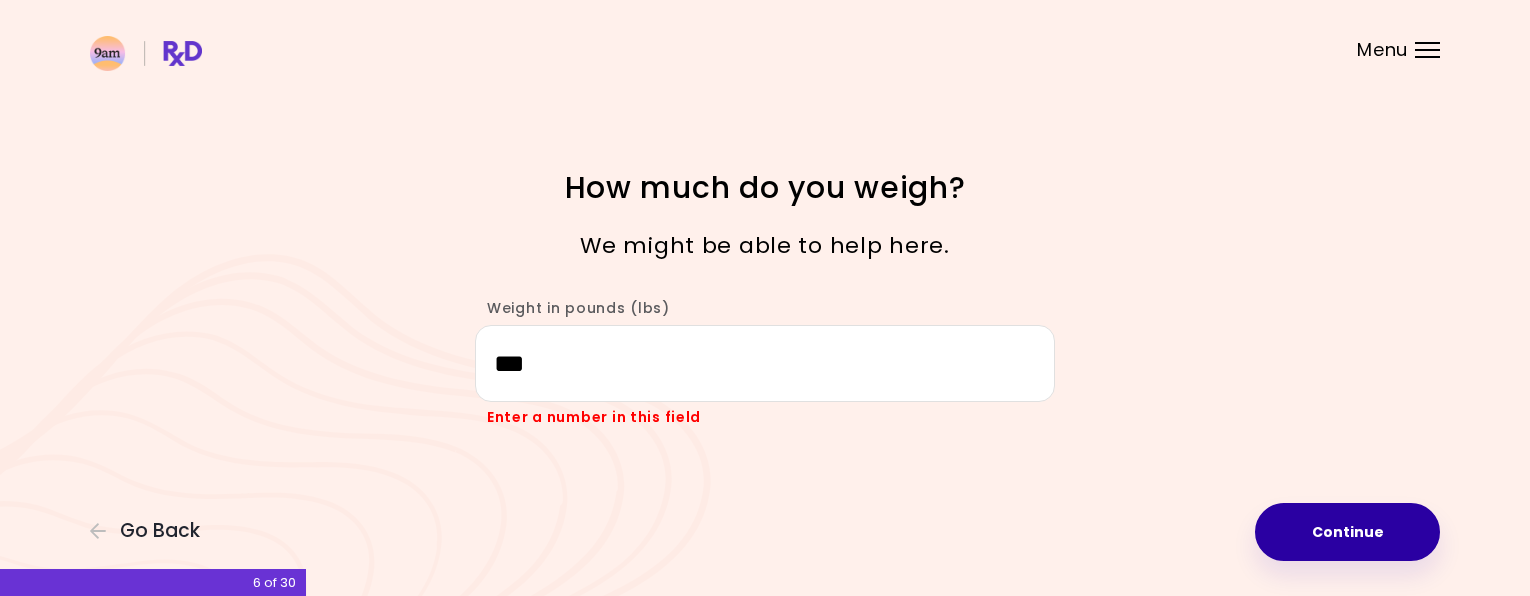 click on "Continue" at bounding box center [1347, 532] 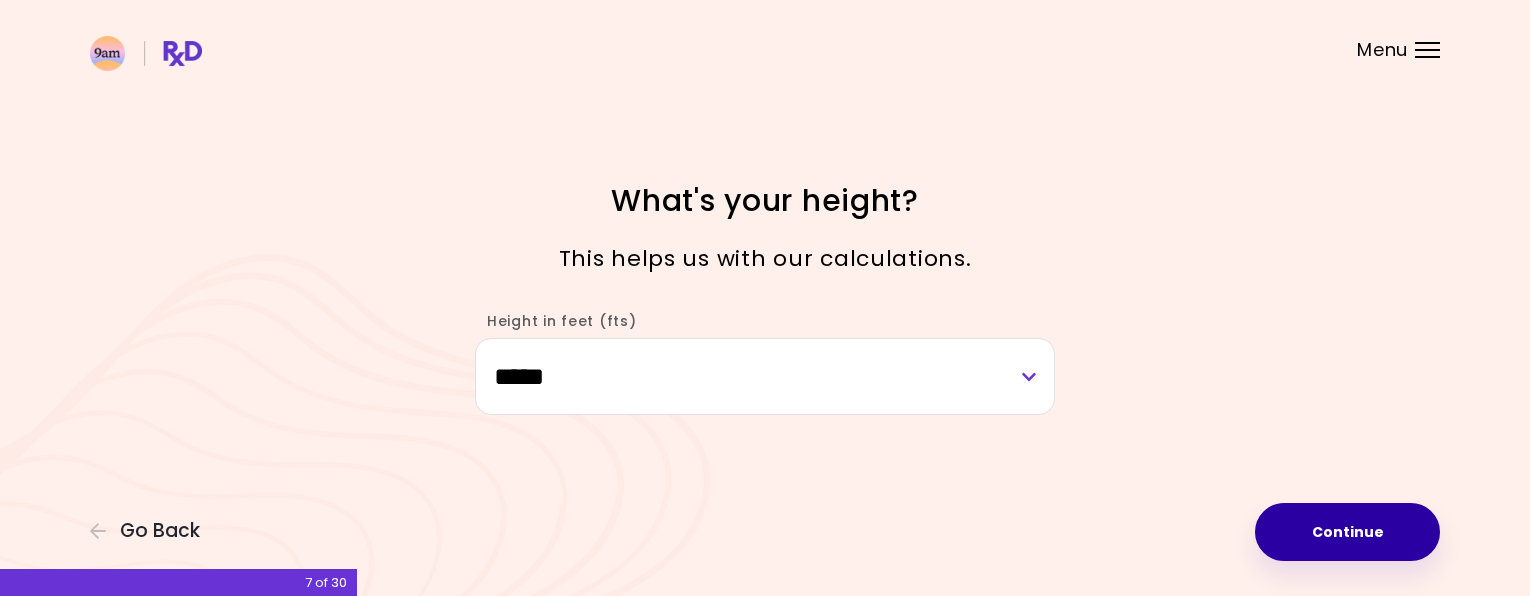 click on "Continue" at bounding box center [1347, 532] 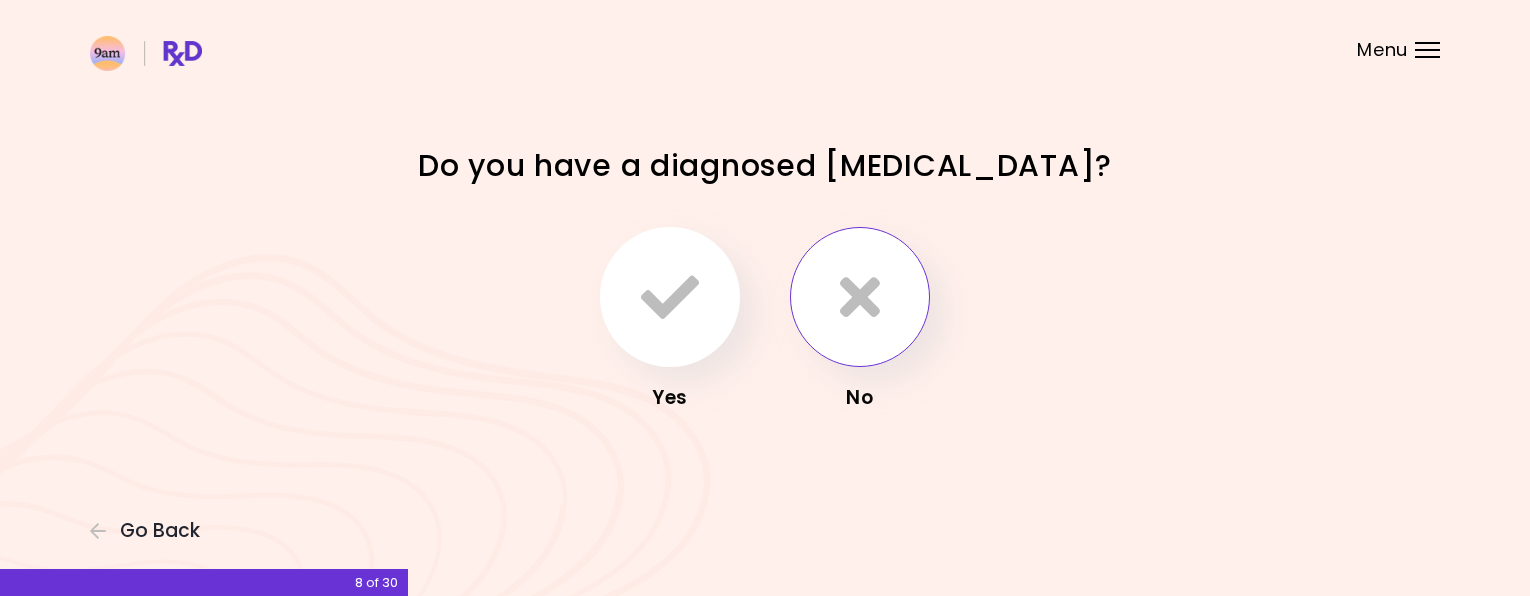 click at bounding box center (860, 297) 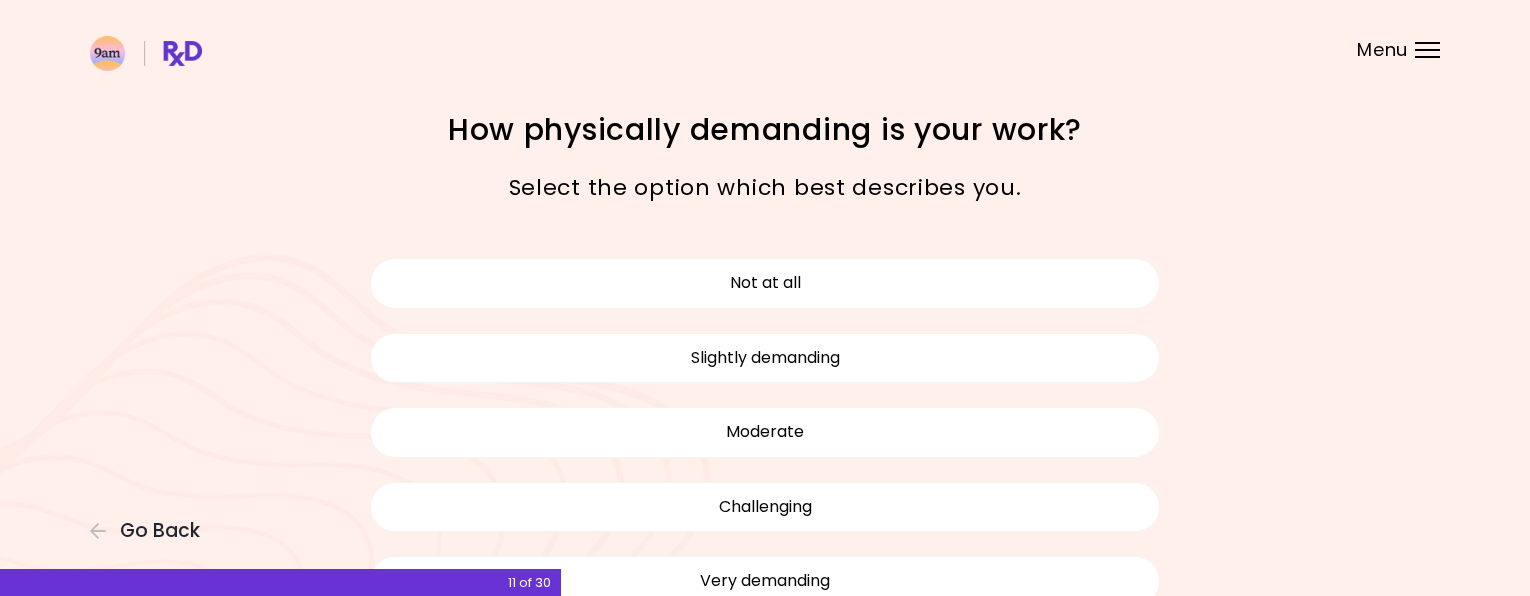 scroll, scrollTop: 102, scrollLeft: 0, axis: vertical 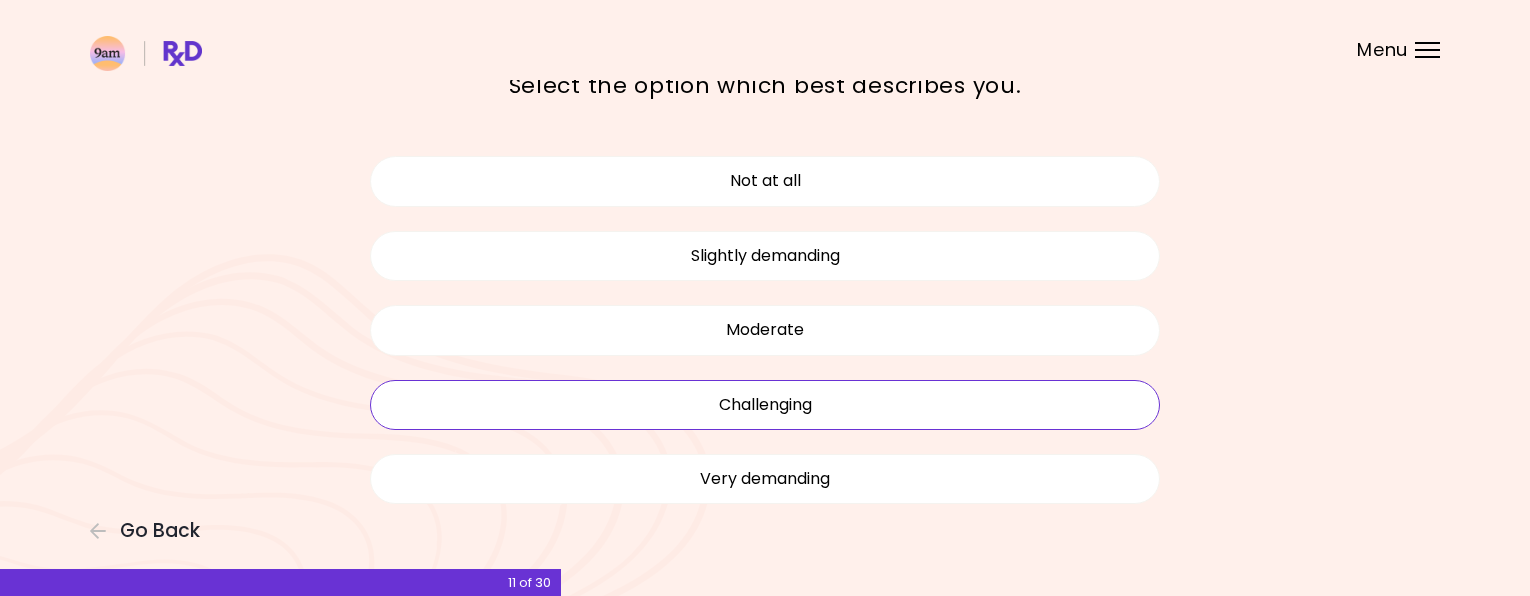 click on "Challenging" at bounding box center (765, 405) 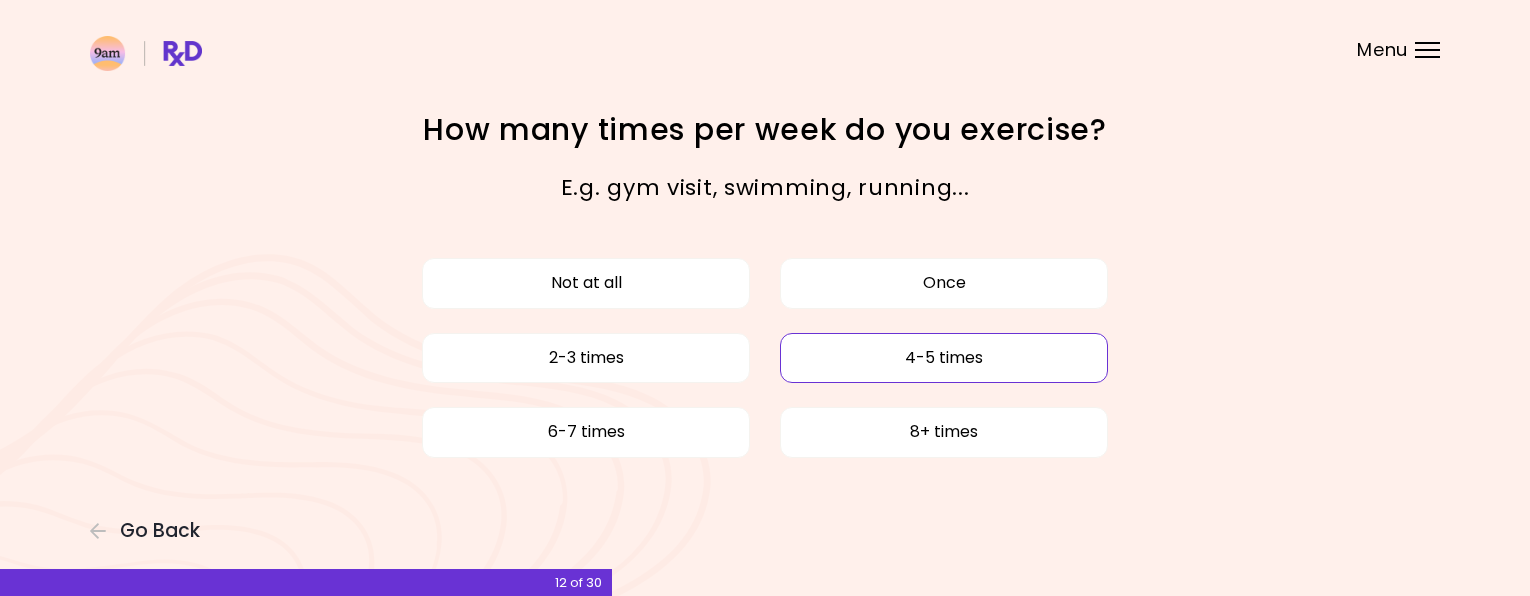 click on "4-5 times" at bounding box center [944, 358] 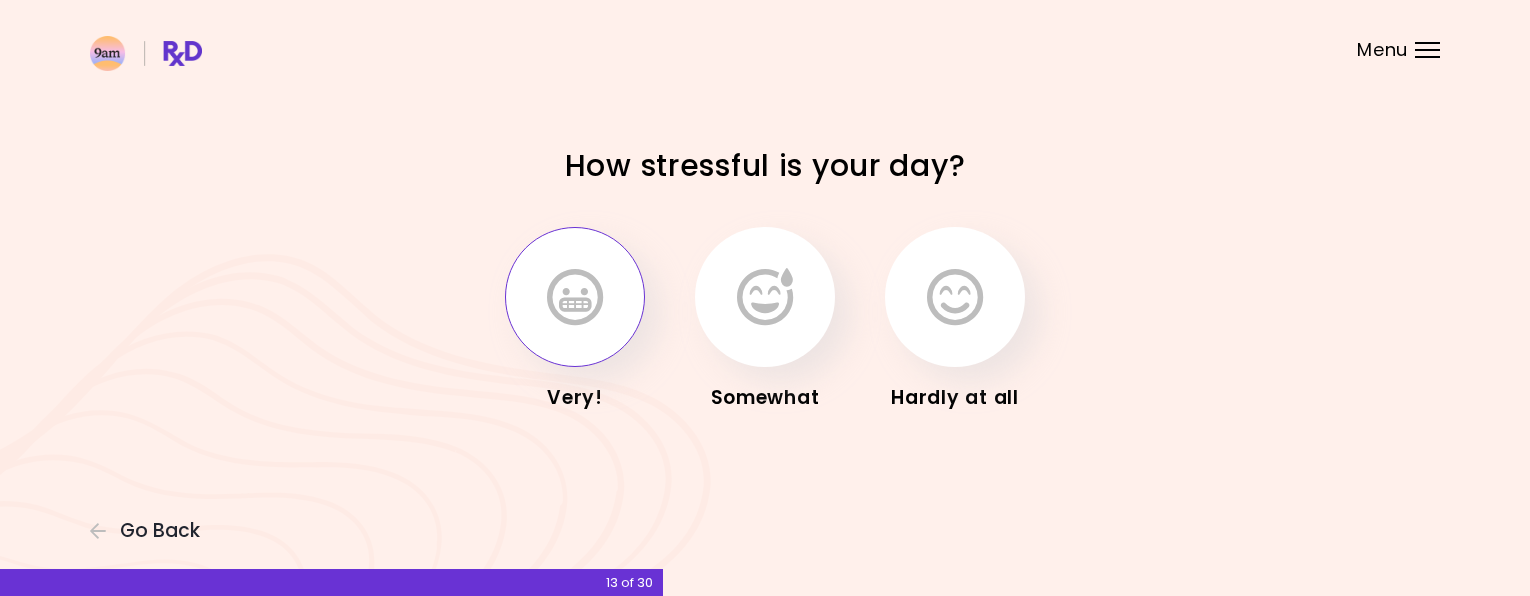 click at bounding box center [575, 297] 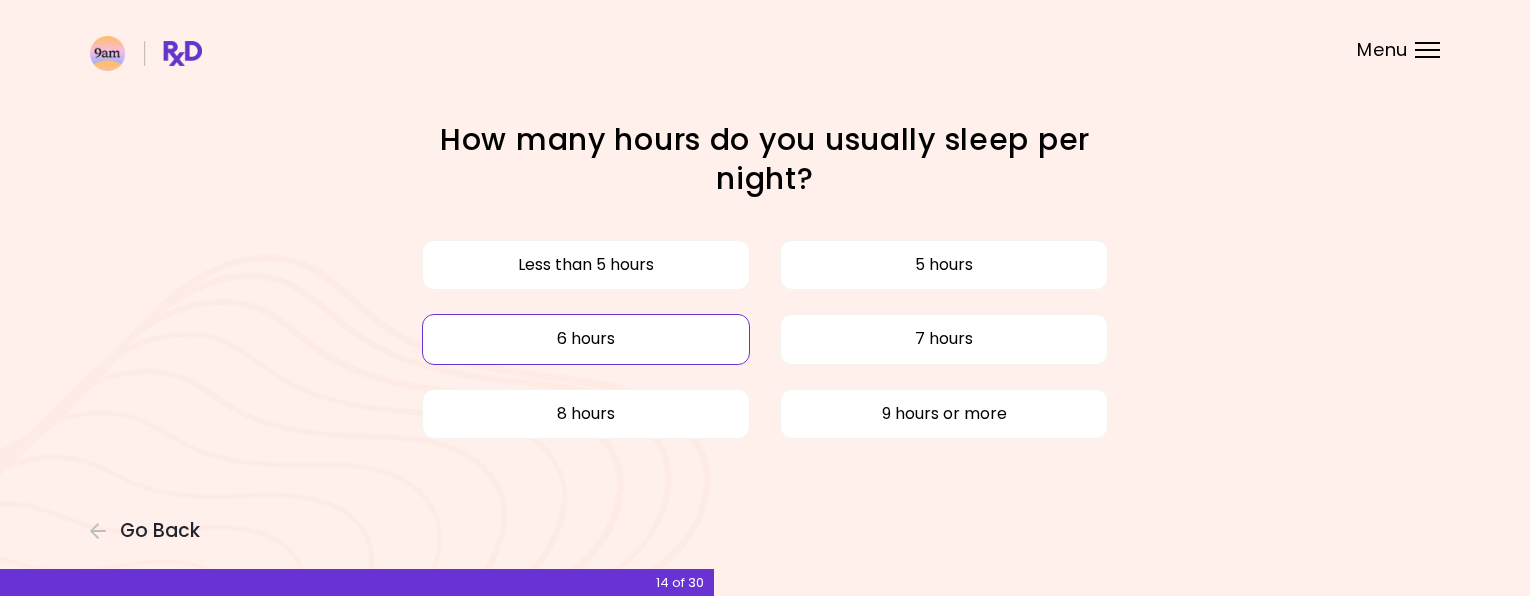 click on "6 hours" at bounding box center (586, 339) 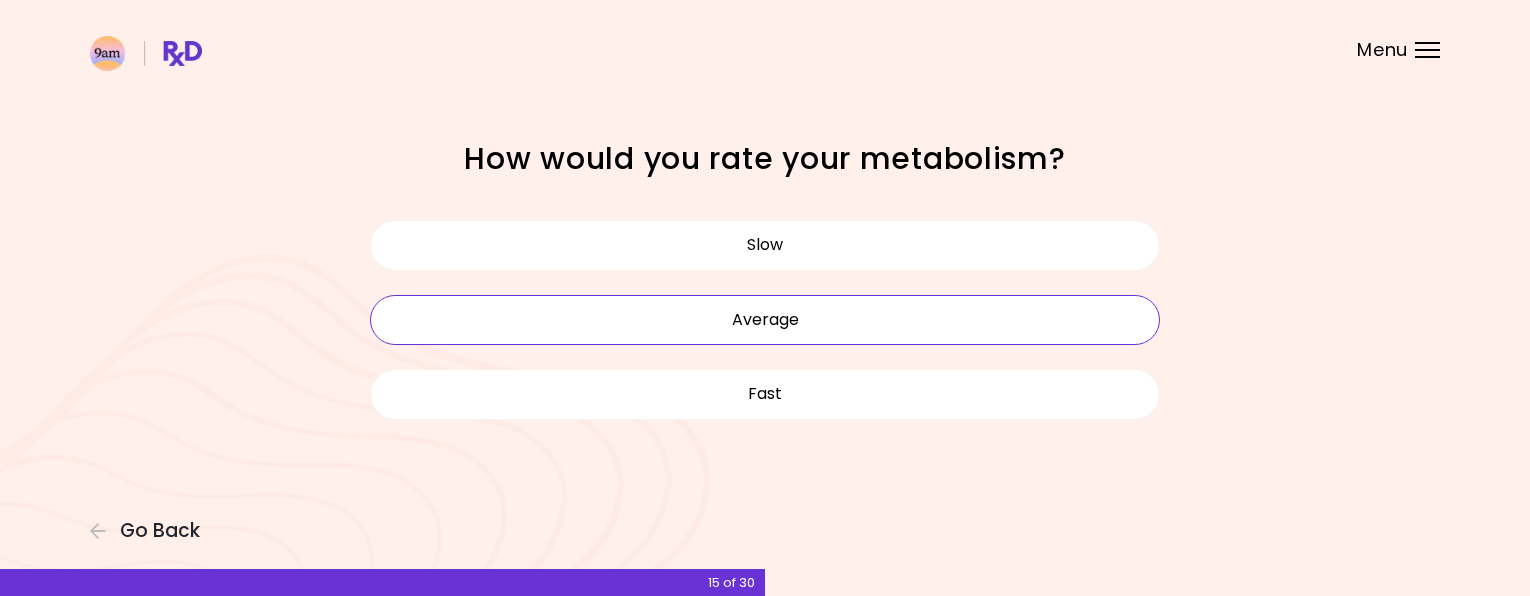 click on "Average" at bounding box center (765, 320) 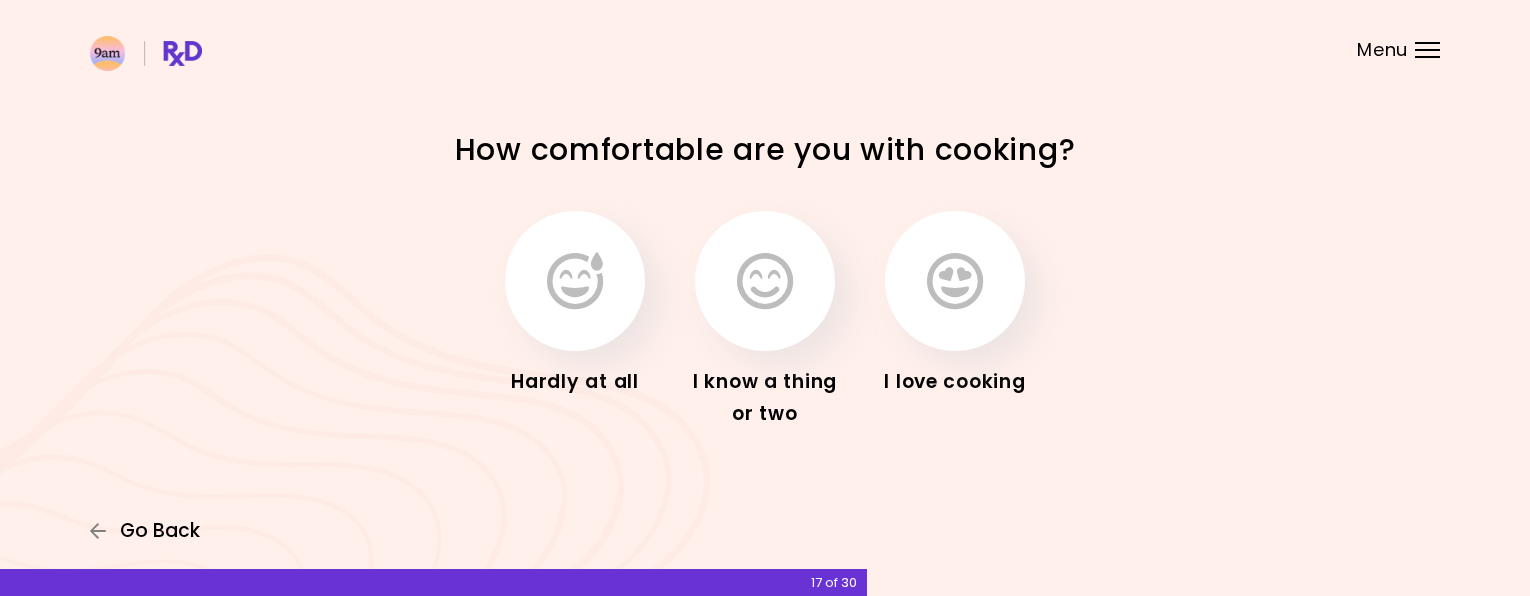 click on "Go Back" at bounding box center (160, 531) 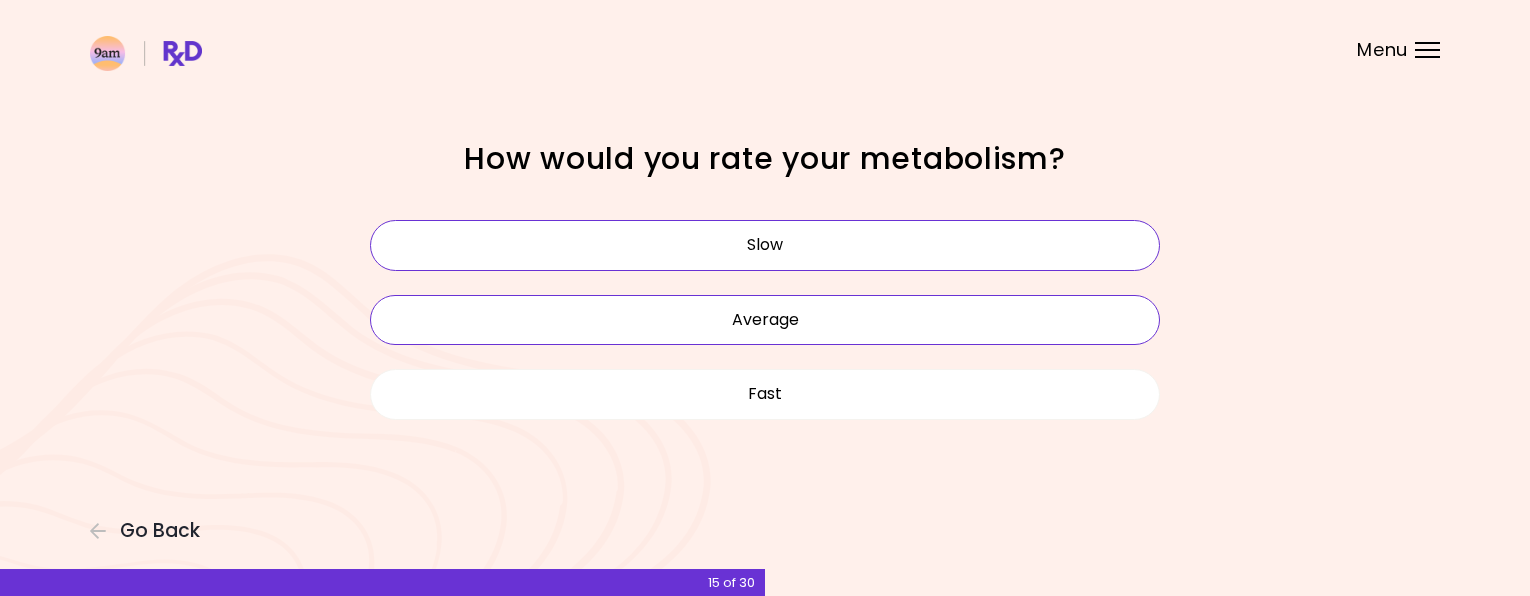 click on "Slow" at bounding box center (765, 245) 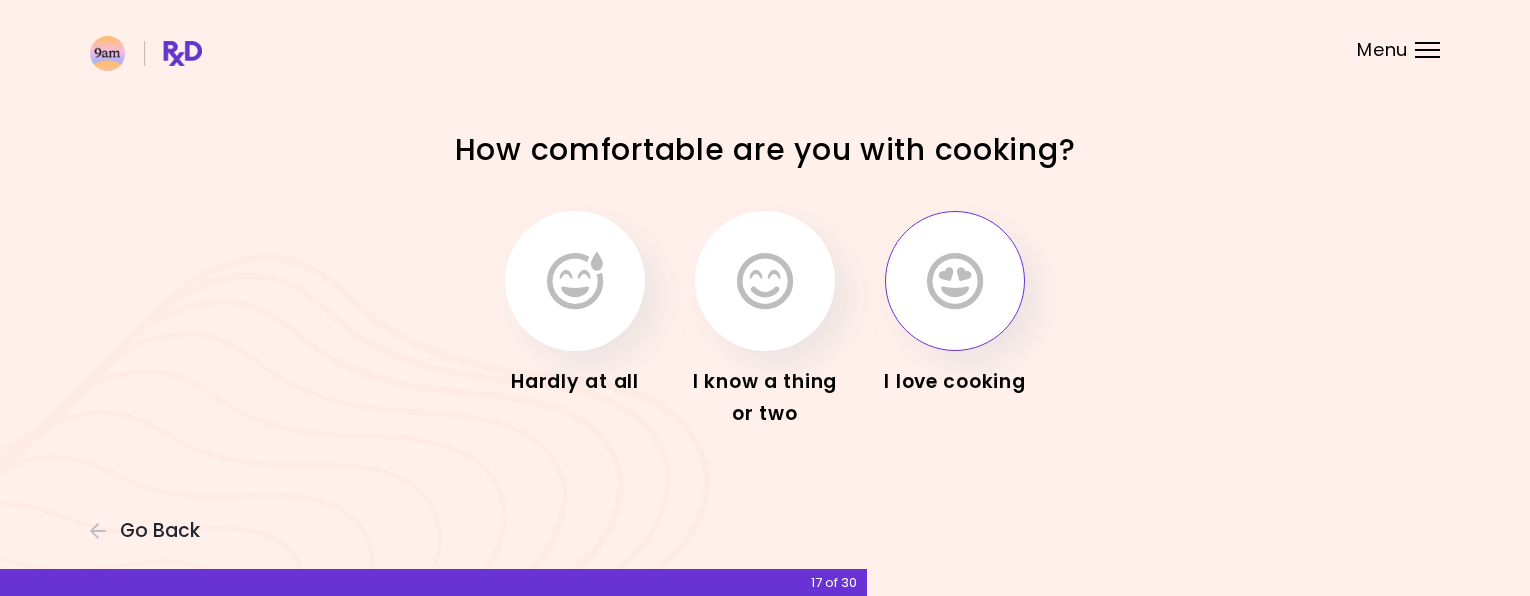 click at bounding box center (955, 281) 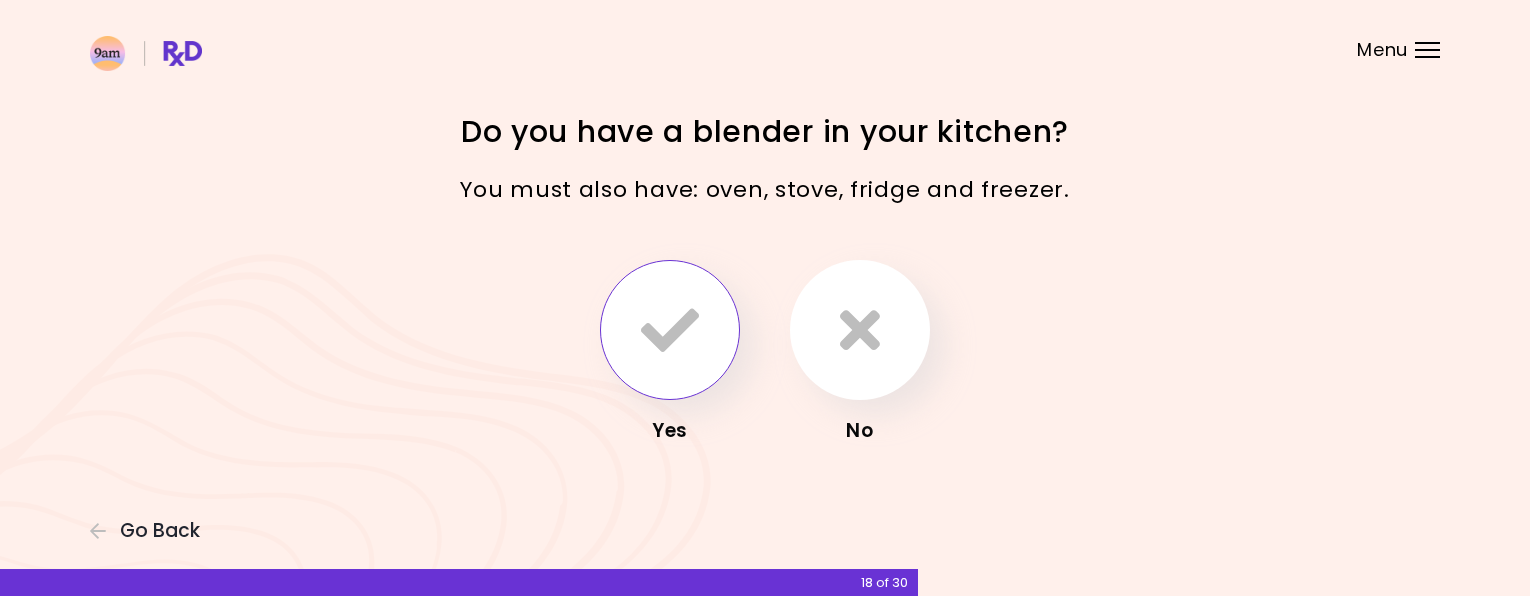 click at bounding box center (670, 330) 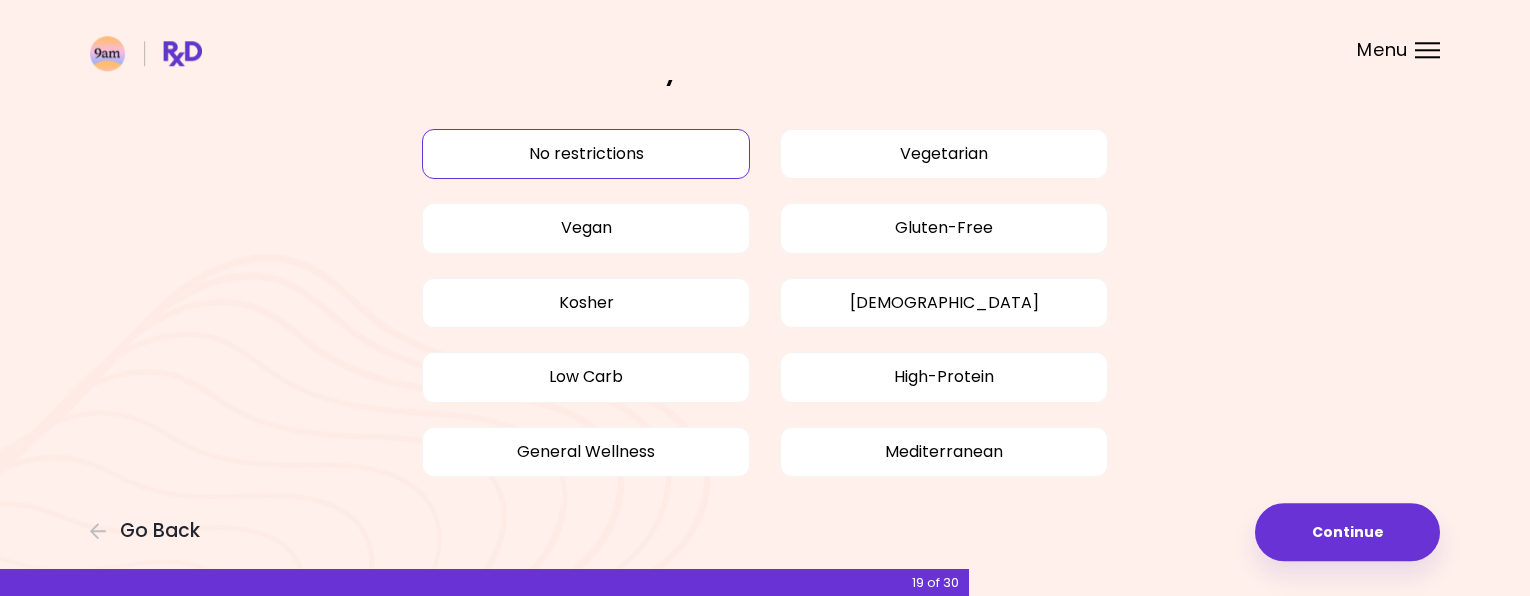 scroll, scrollTop: 90, scrollLeft: 0, axis: vertical 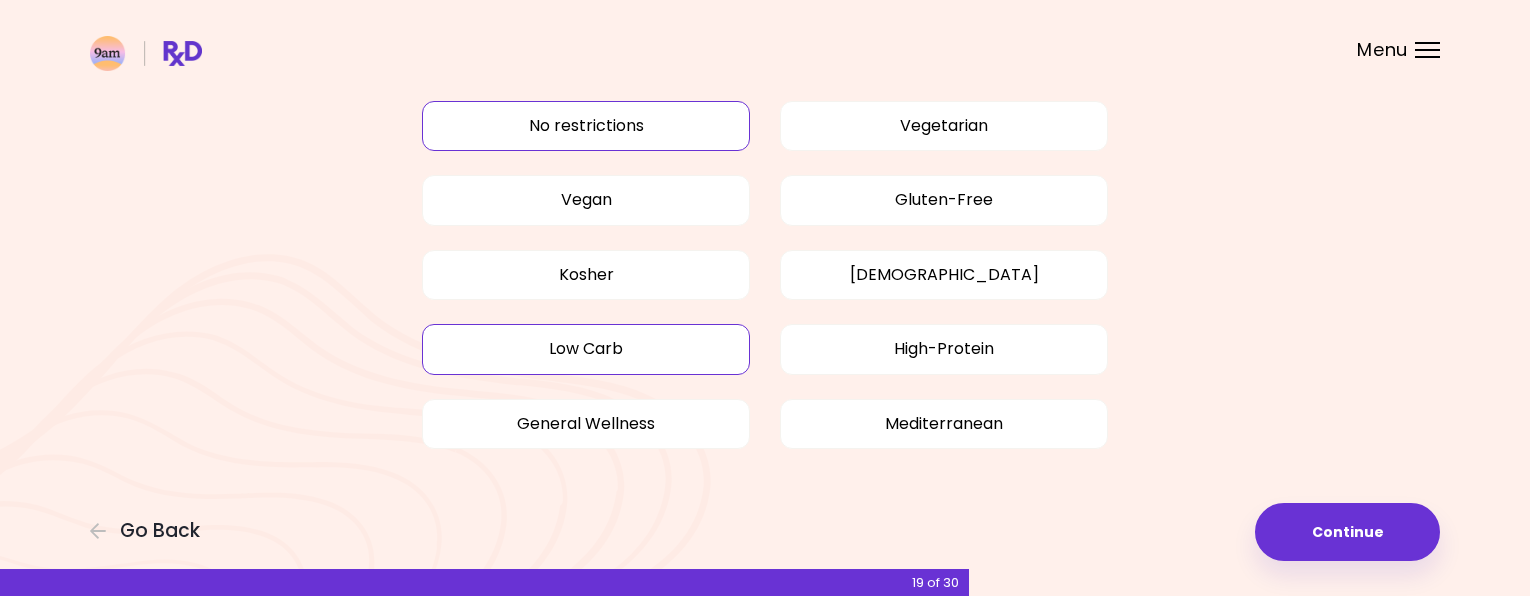 click on "Low Carb" at bounding box center (586, 349) 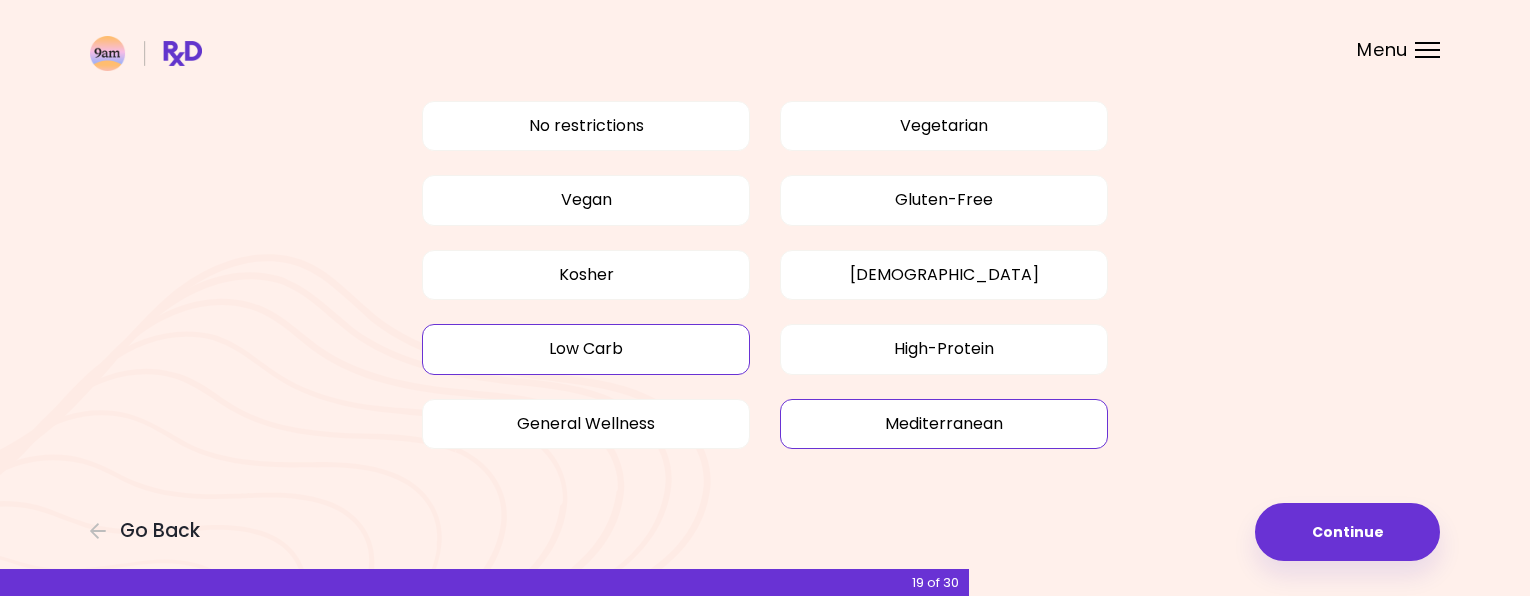 click on "Mediterranean" at bounding box center (944, 424) 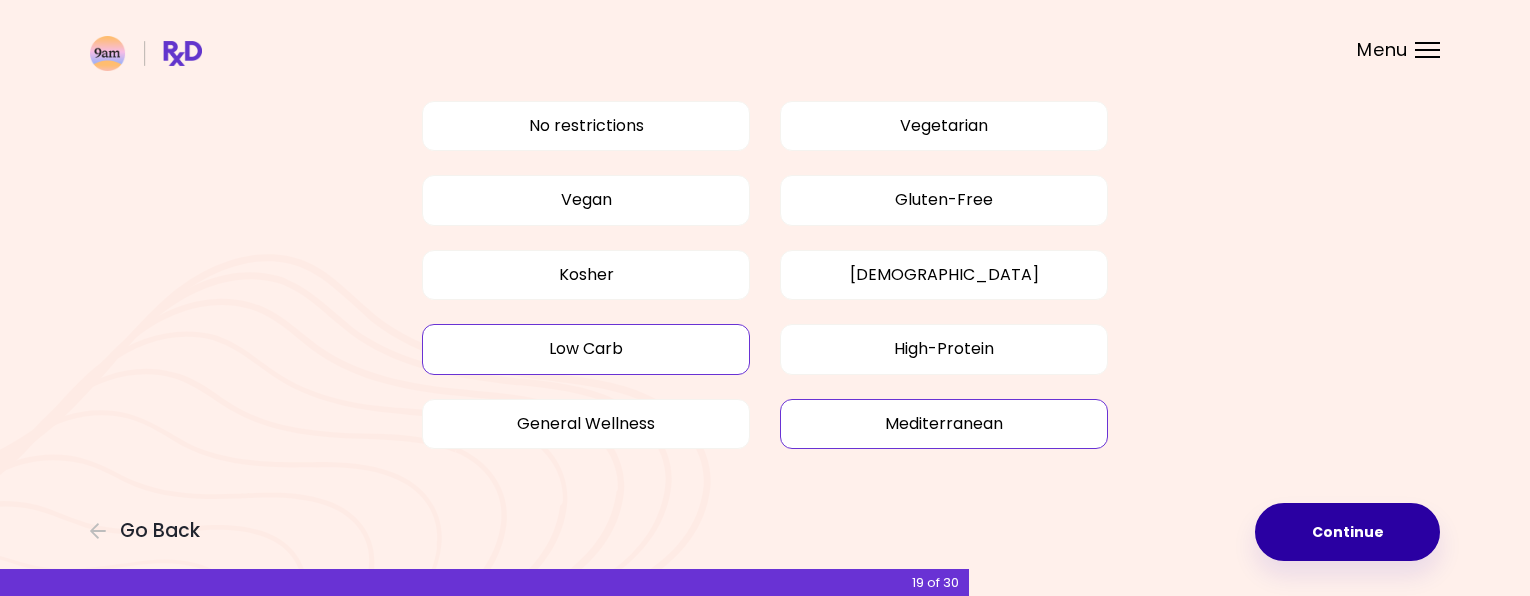 click on "Continue" at bounding box center (1347, 532) 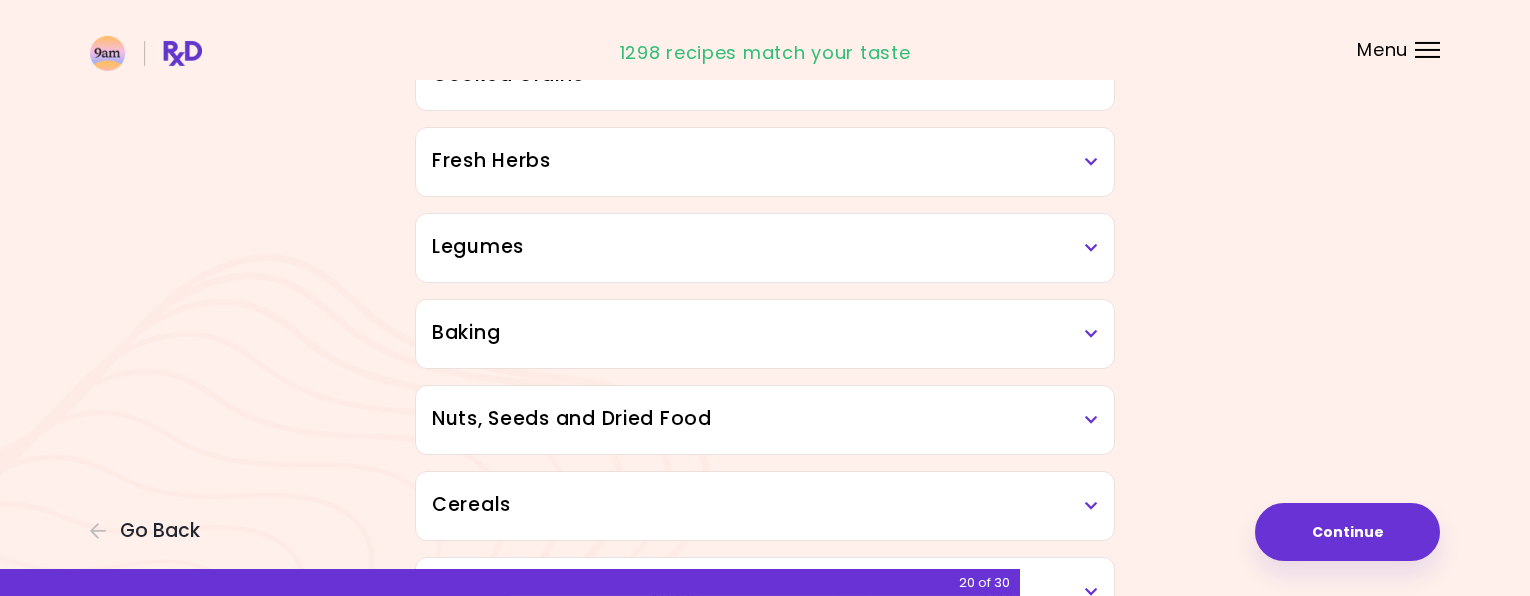 scroll, scrollTop: 714, scrollLeft: 0, axis: vertical 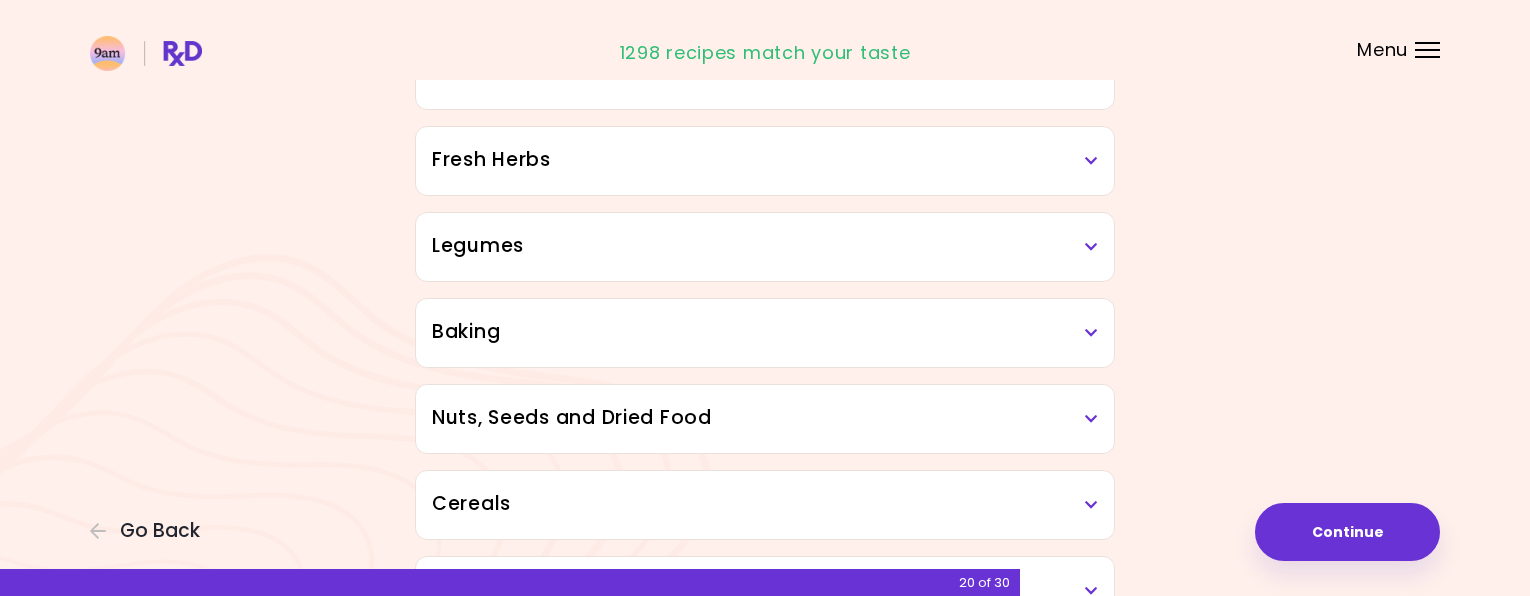 click at bounding box center [1091, 247] 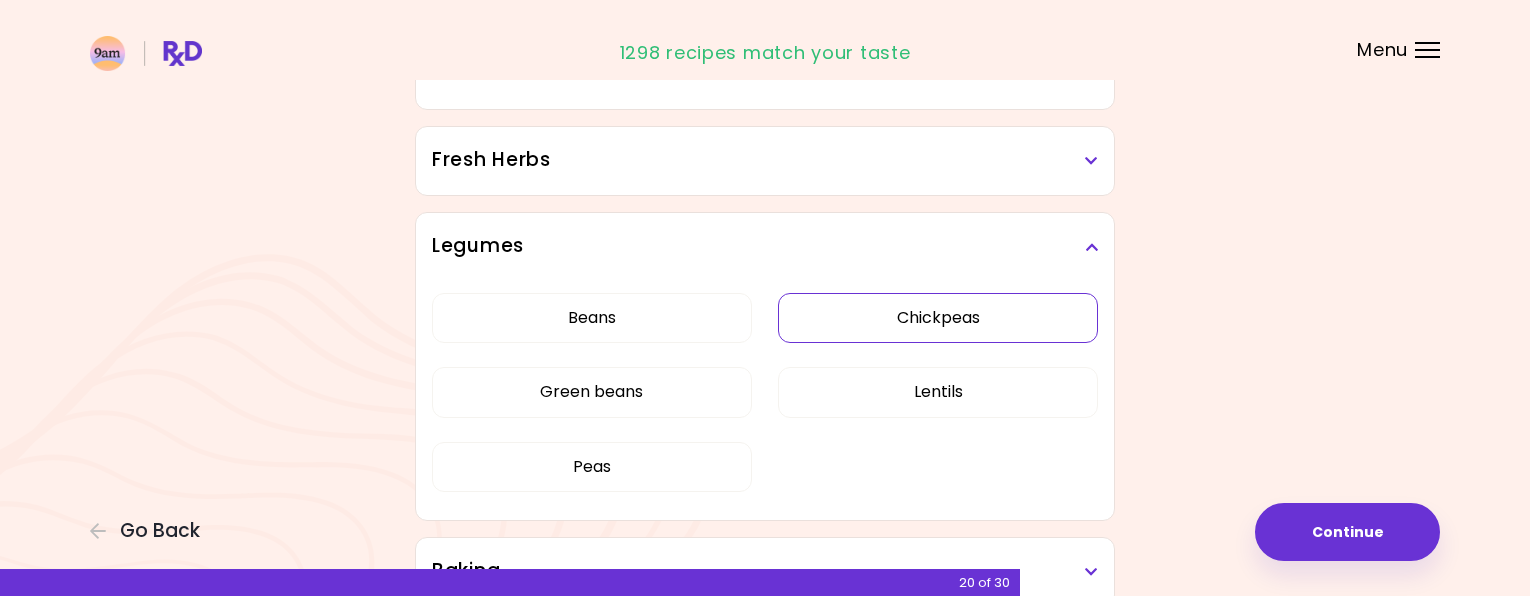 click on "Chickpeas" at bounding box center [938, 318] 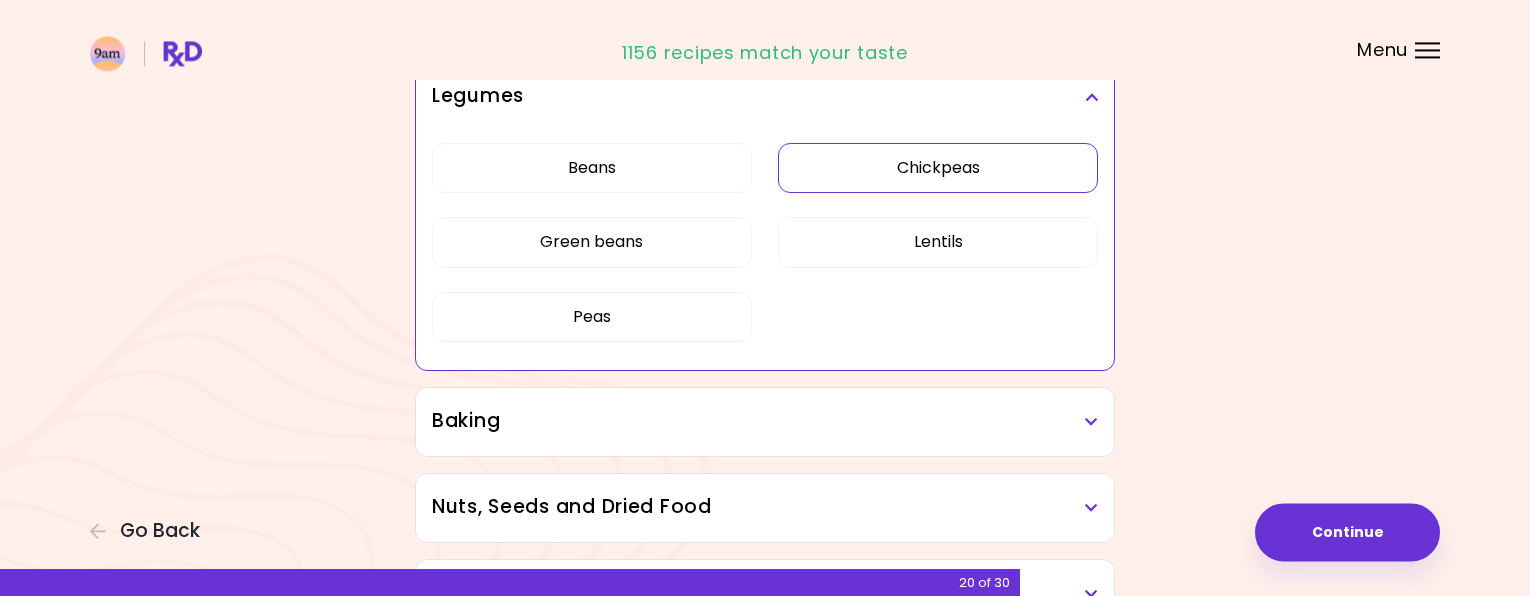 scroll, scrollTop: 918, scrollLeft: 0, axis: vertical 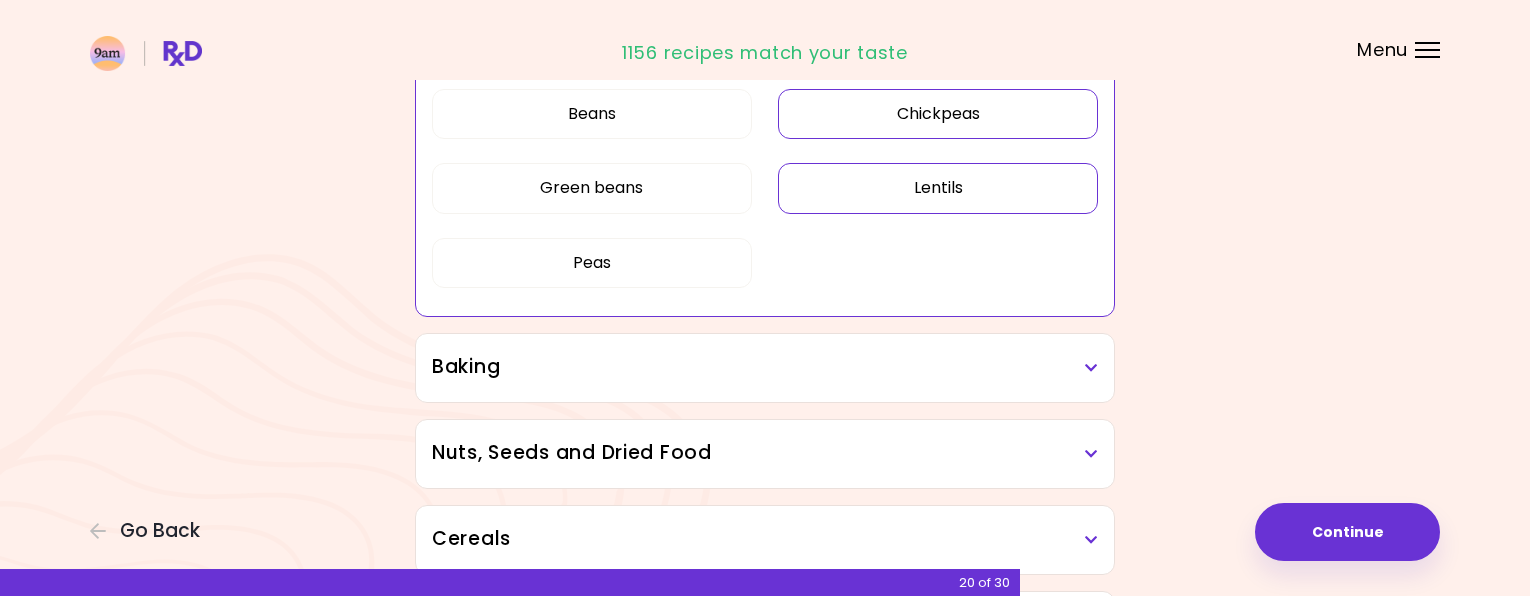 click on "Lentils" at bounding box center [938, 188] 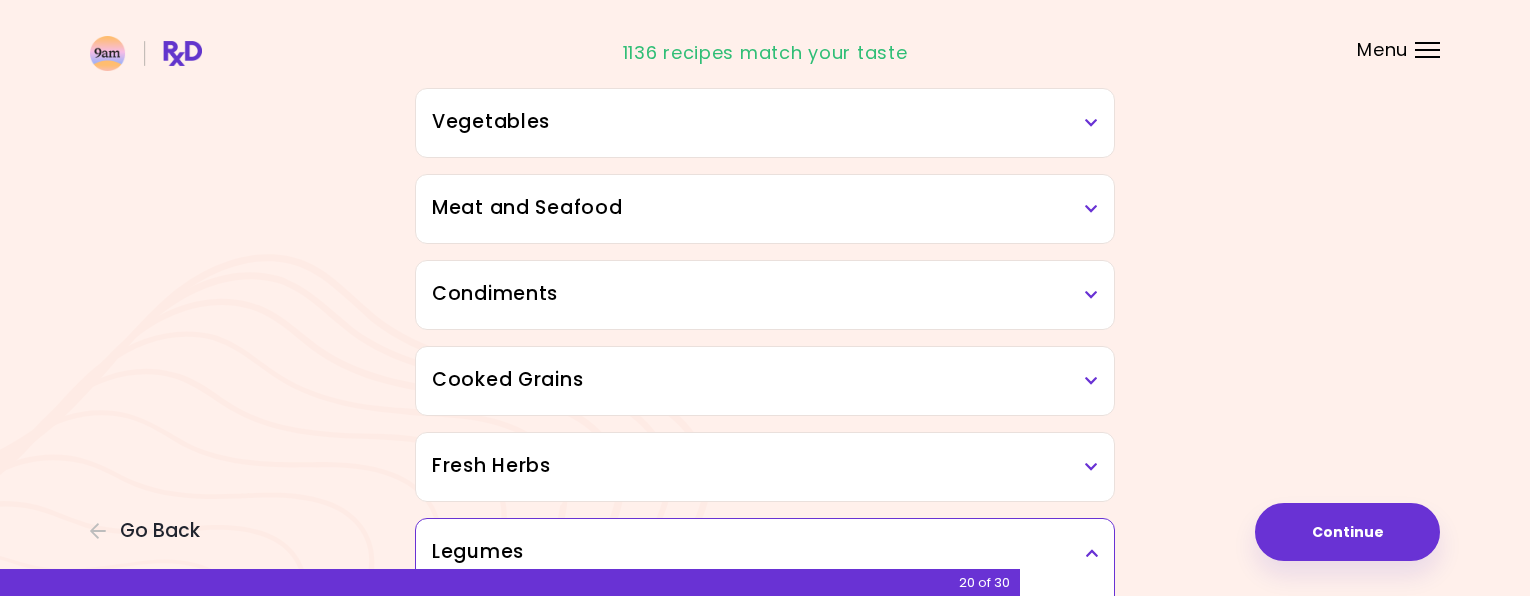 scroll, scrollTop: 306, scrollLeft: 0, axis: vertical 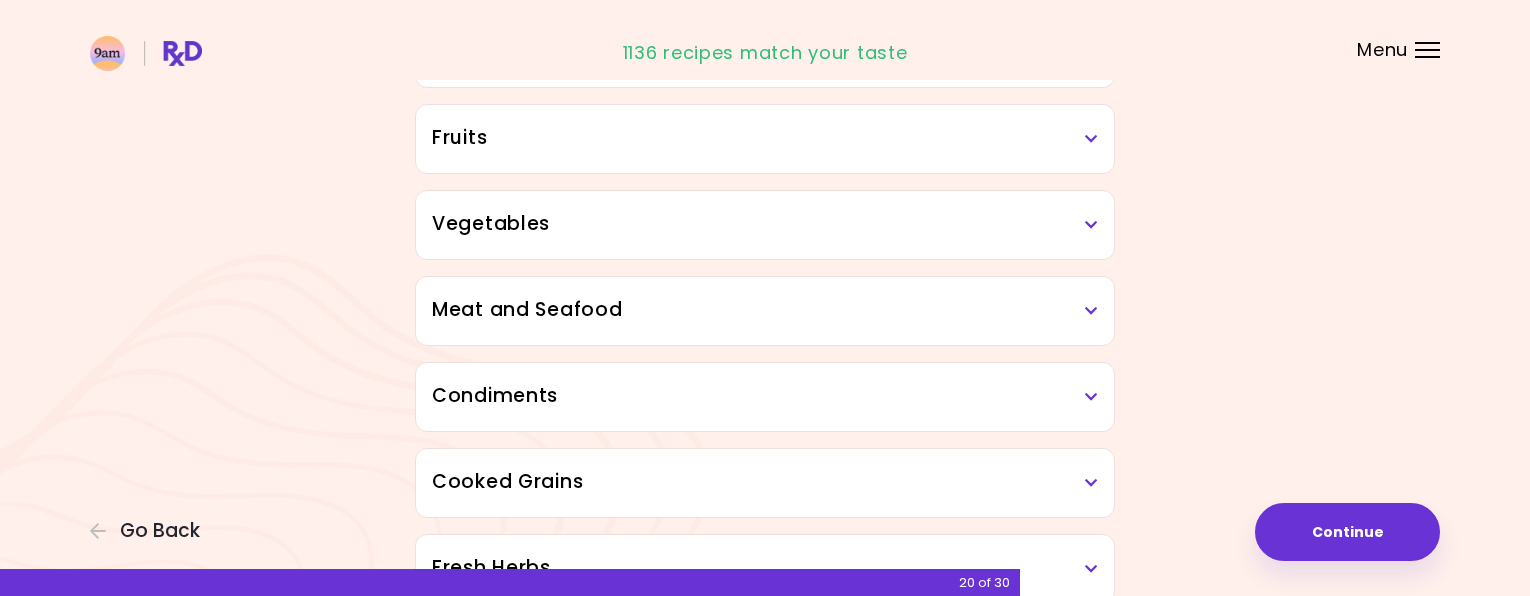 click on "Meat and Seafood" at bounding box center (765, 311) 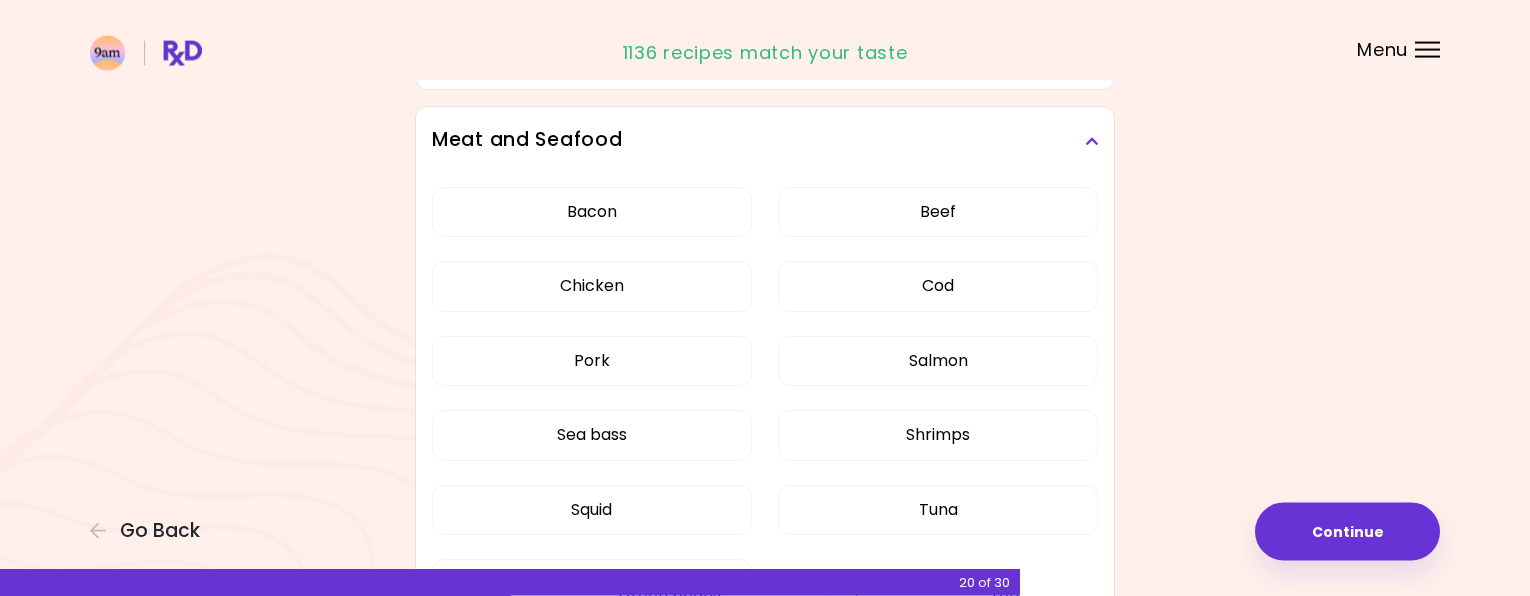 scroll, scrollTop: 510, scrollLeft: 0, axis: vertical 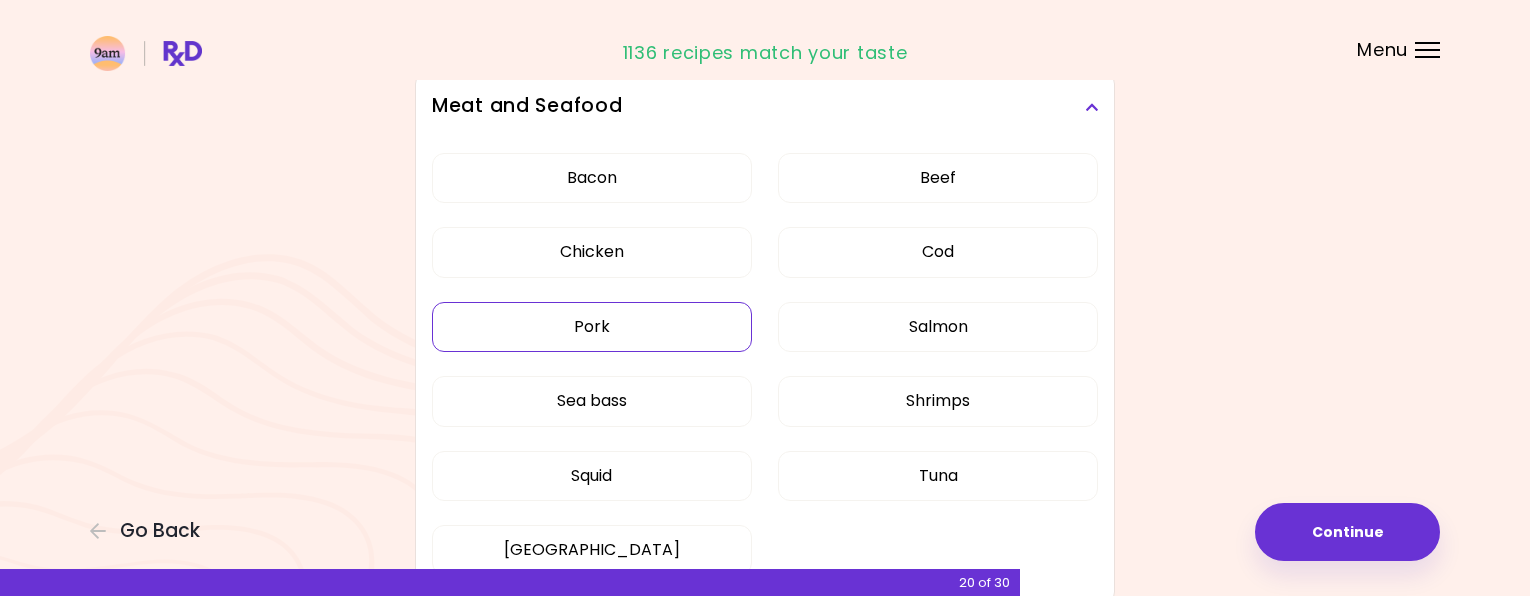 click on "Pork" at bounding box center (592, 327) 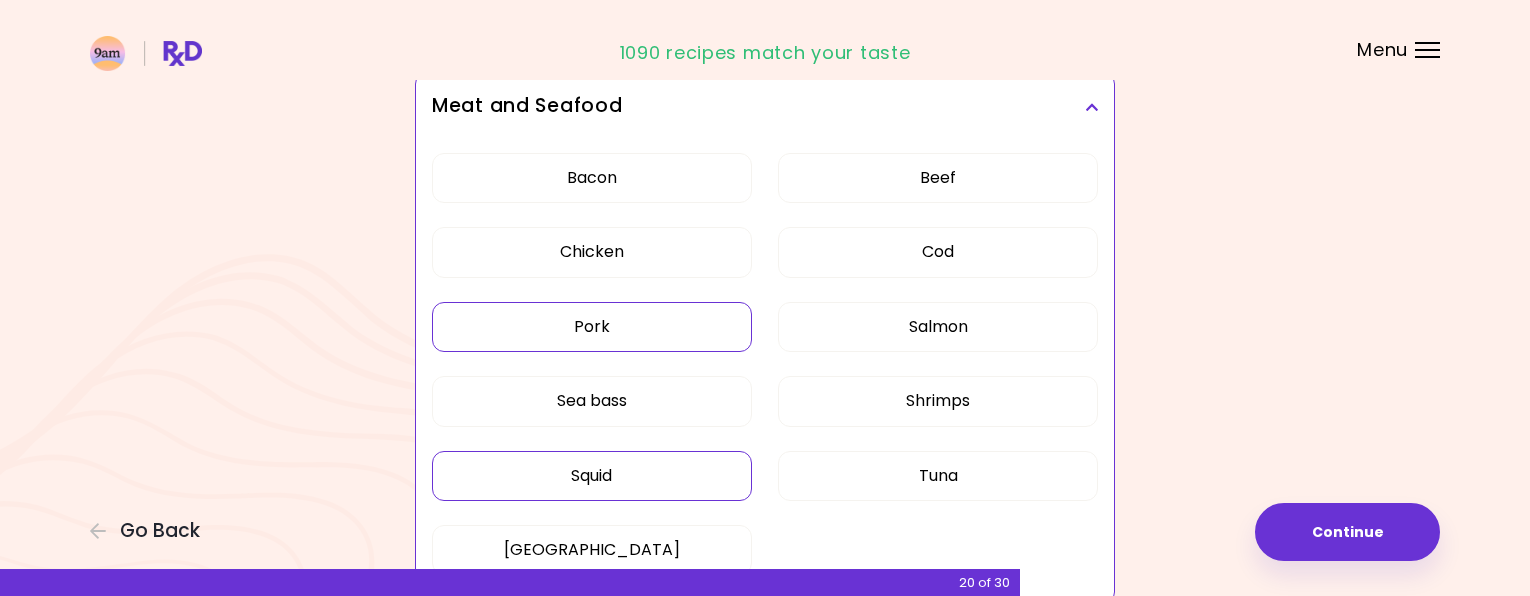 click on "Squid" at bounding box center [592, 476] 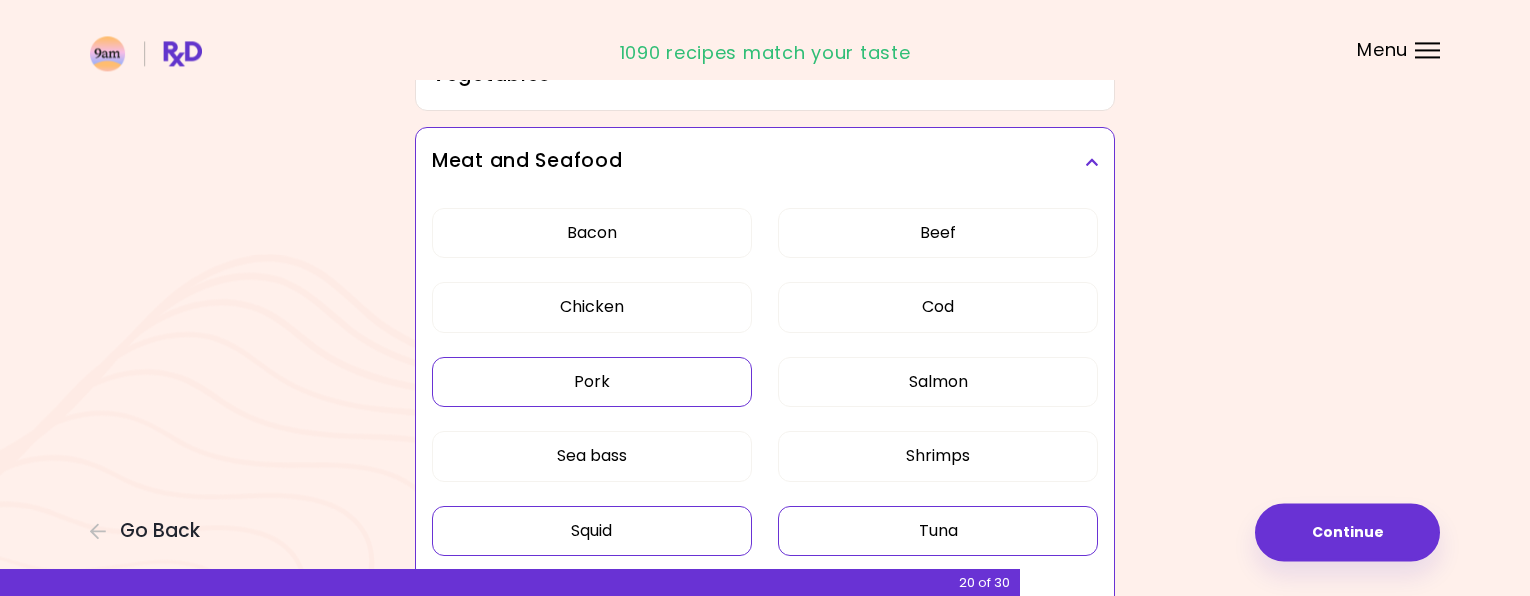 scroll, scrollTop: 408, scrollLeft: 0, axis: vertical 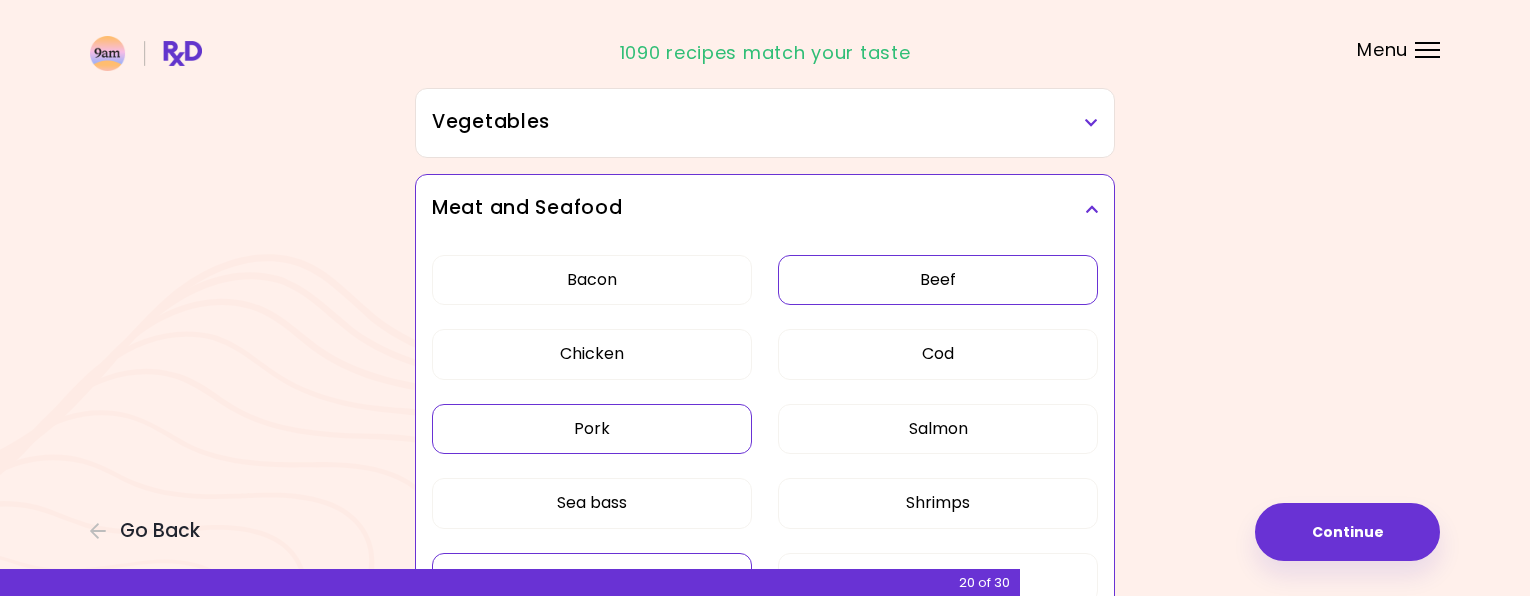 click on "Beef" at bounding box center (938, 280) 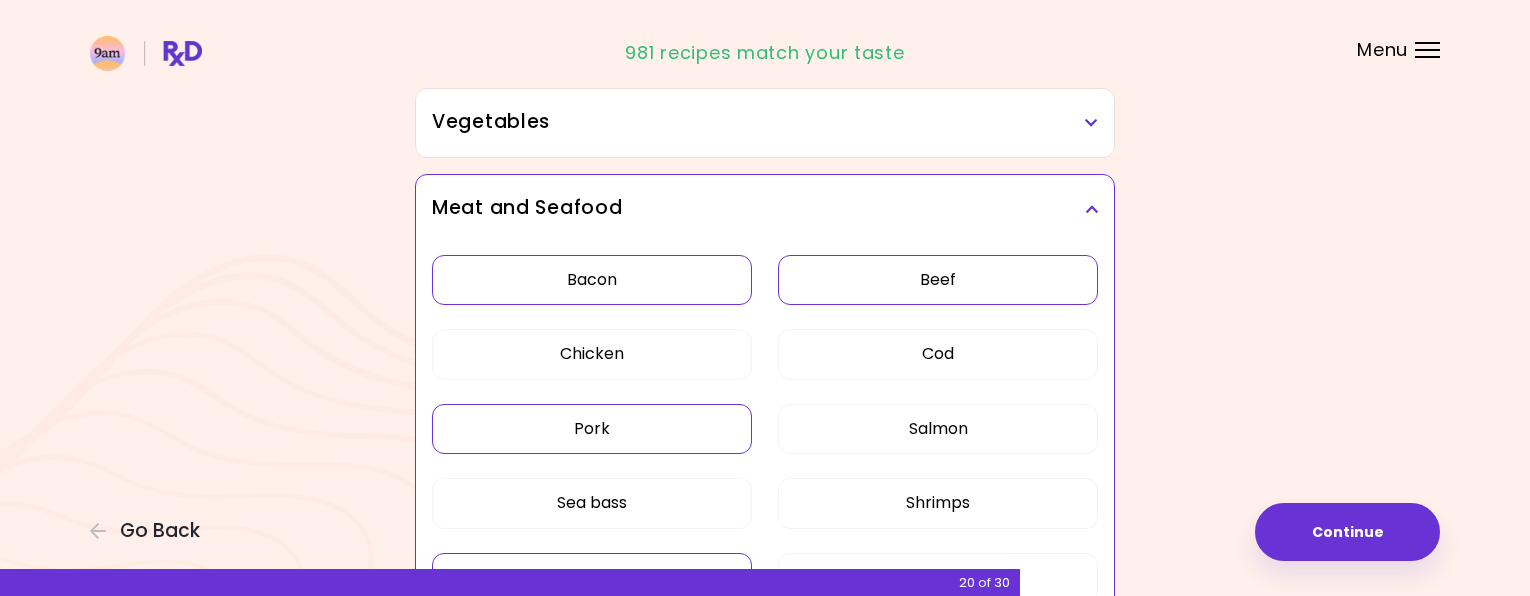 click on "Bacon" at bounding box center (592, 280) 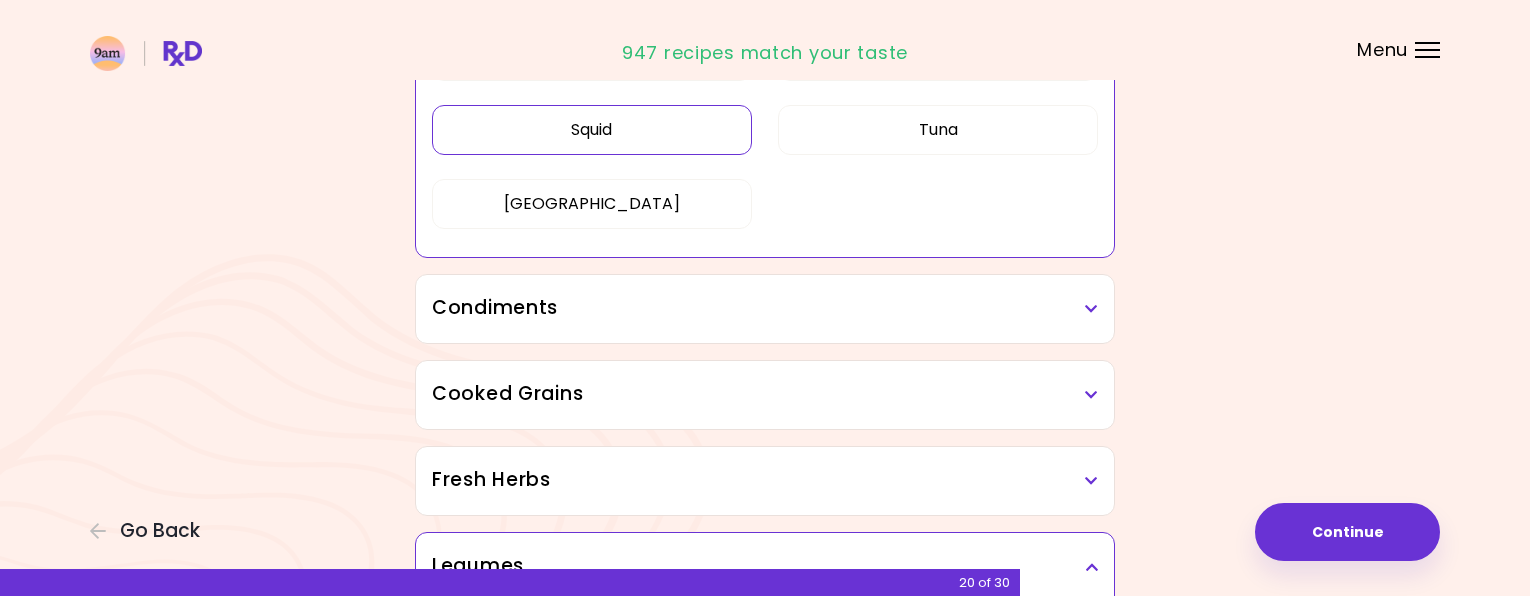 scroll, scrollTop: 918, scrollLeft: 0, axis: vertical 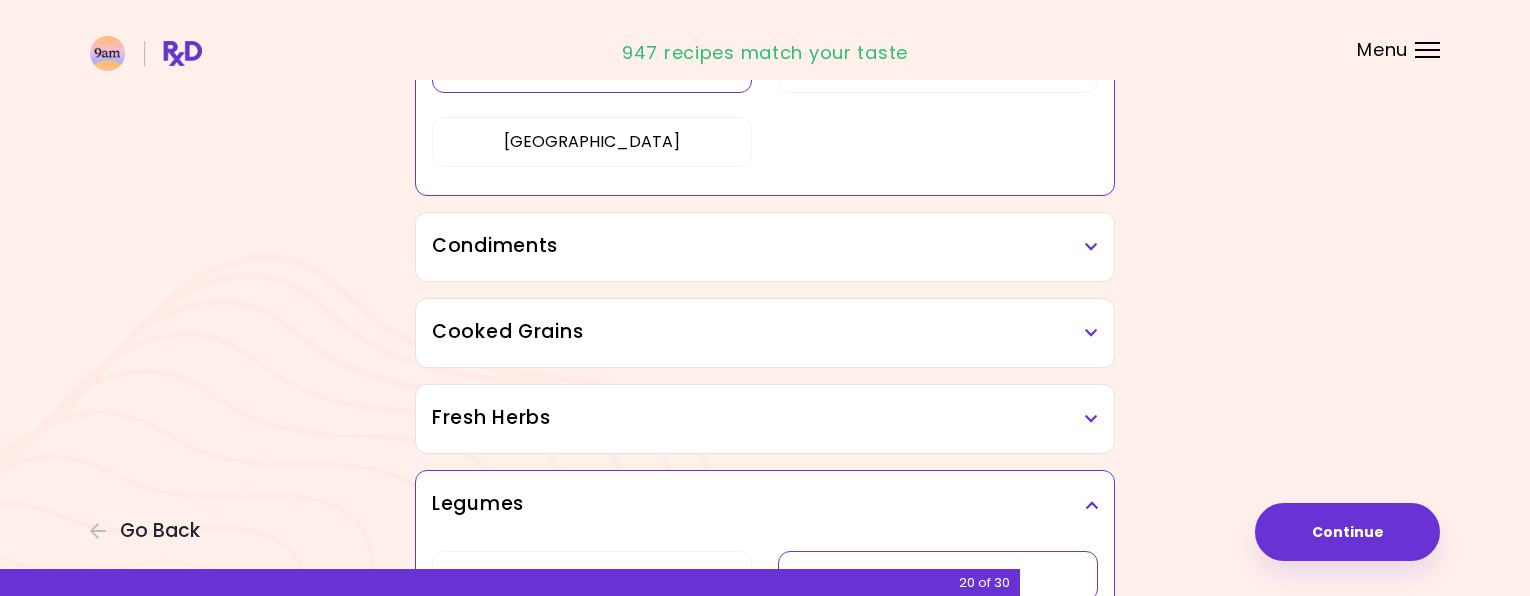 click on "Condiments" at bounding box center [765, 246] 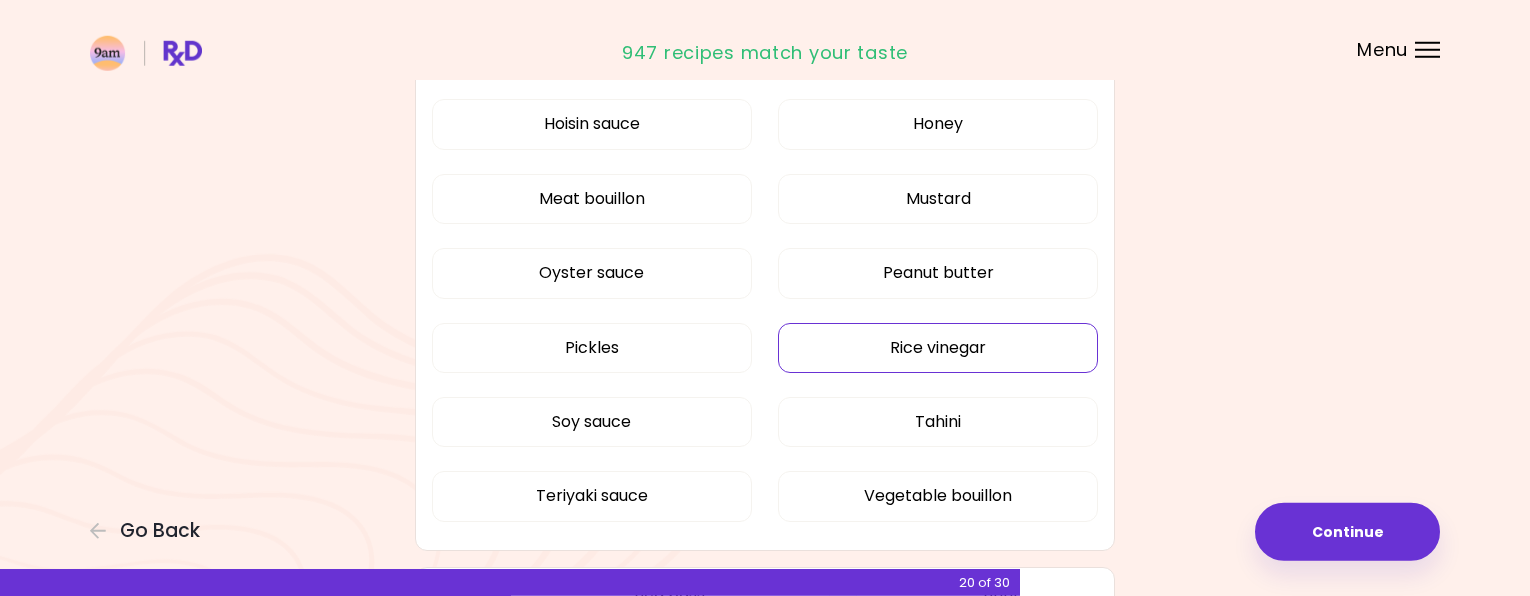 scroll, scrollTop: 1224, scrollLeft: 0, axis: vertical 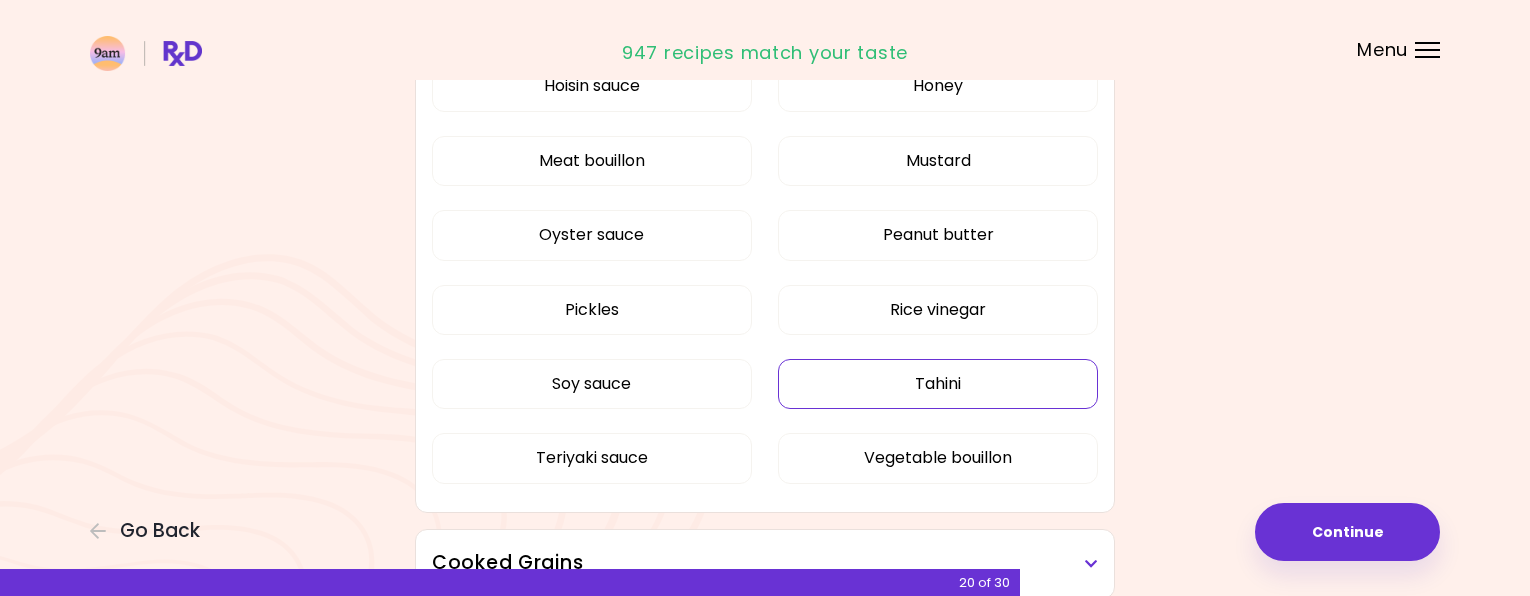 click on "Tahini" at bounding box center [938, 384] 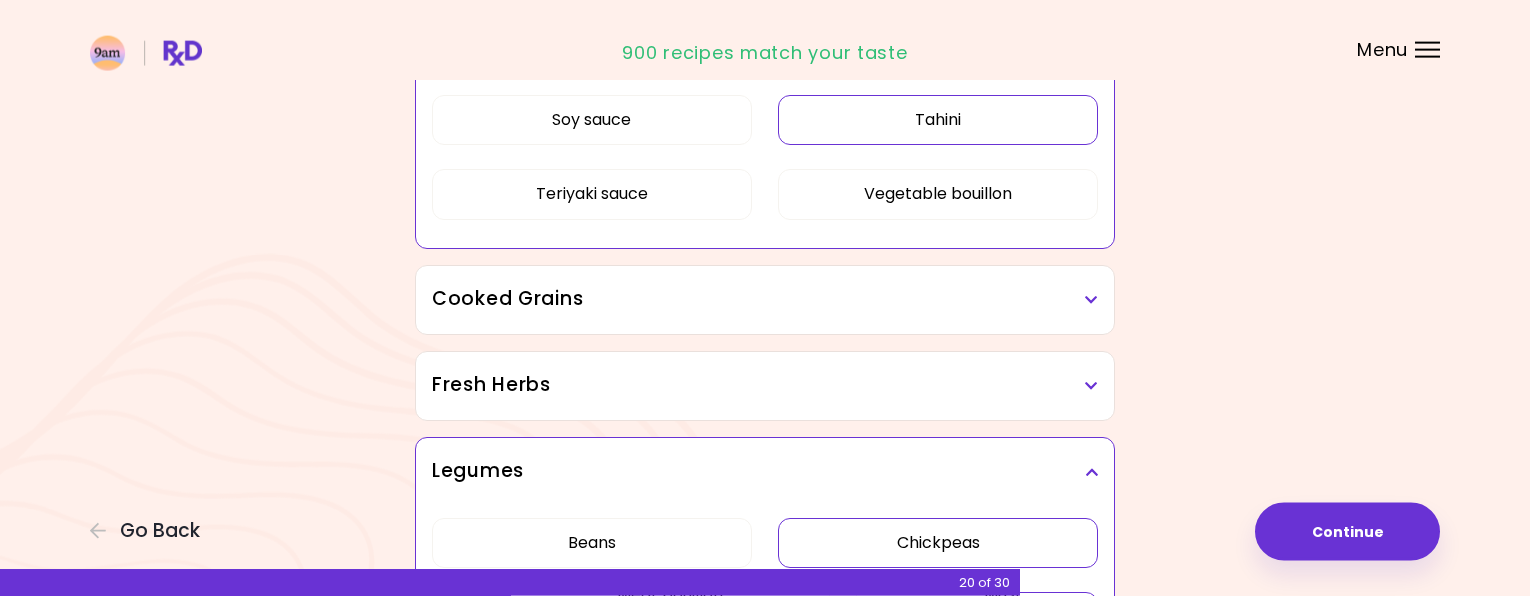 scroll, scrollTop: 1530, scrollLeft: 0, axis: vertical 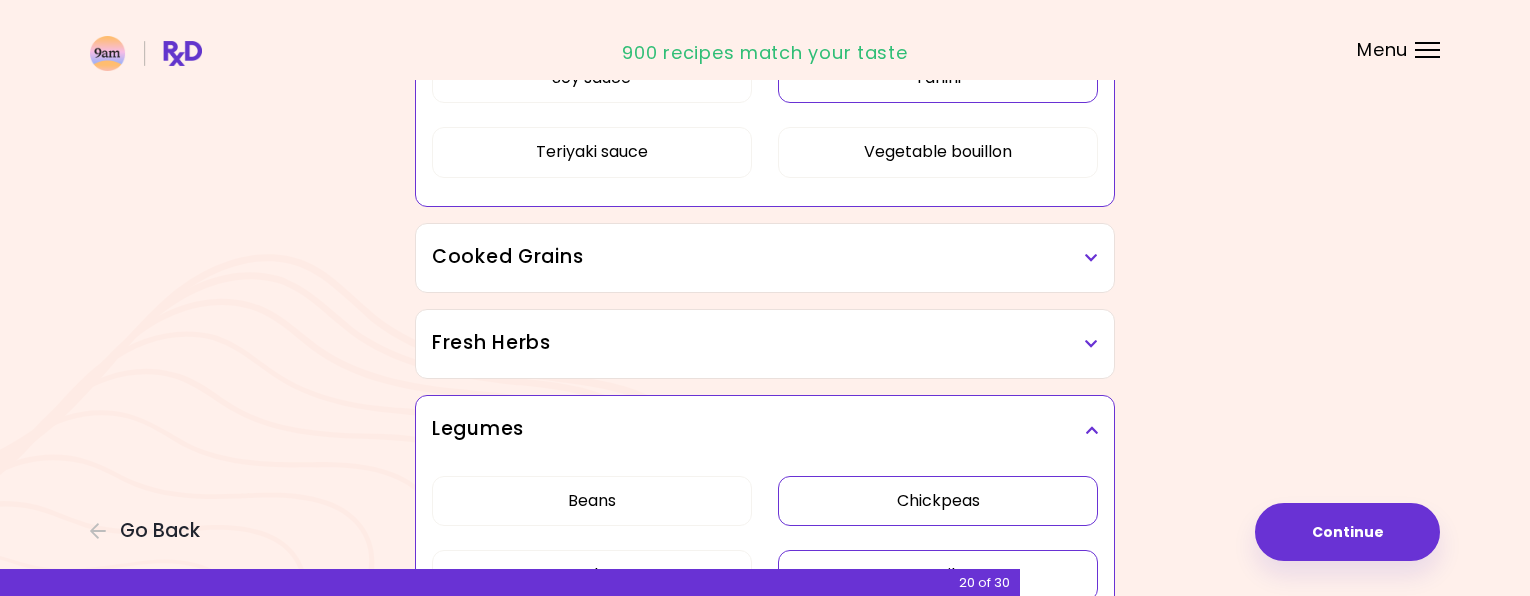 click on "Cooked Grains" at bounding box center (765, 257) 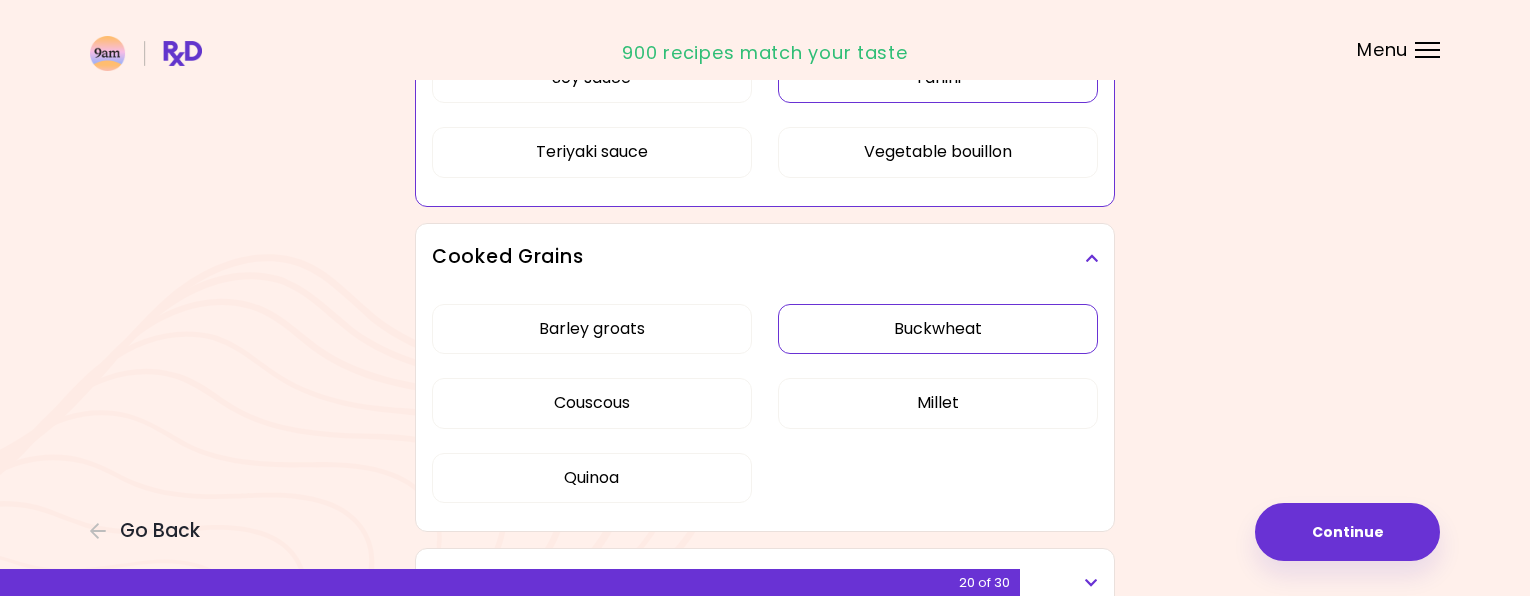 click on "Buckwheat" at bounding box center (938, 329) 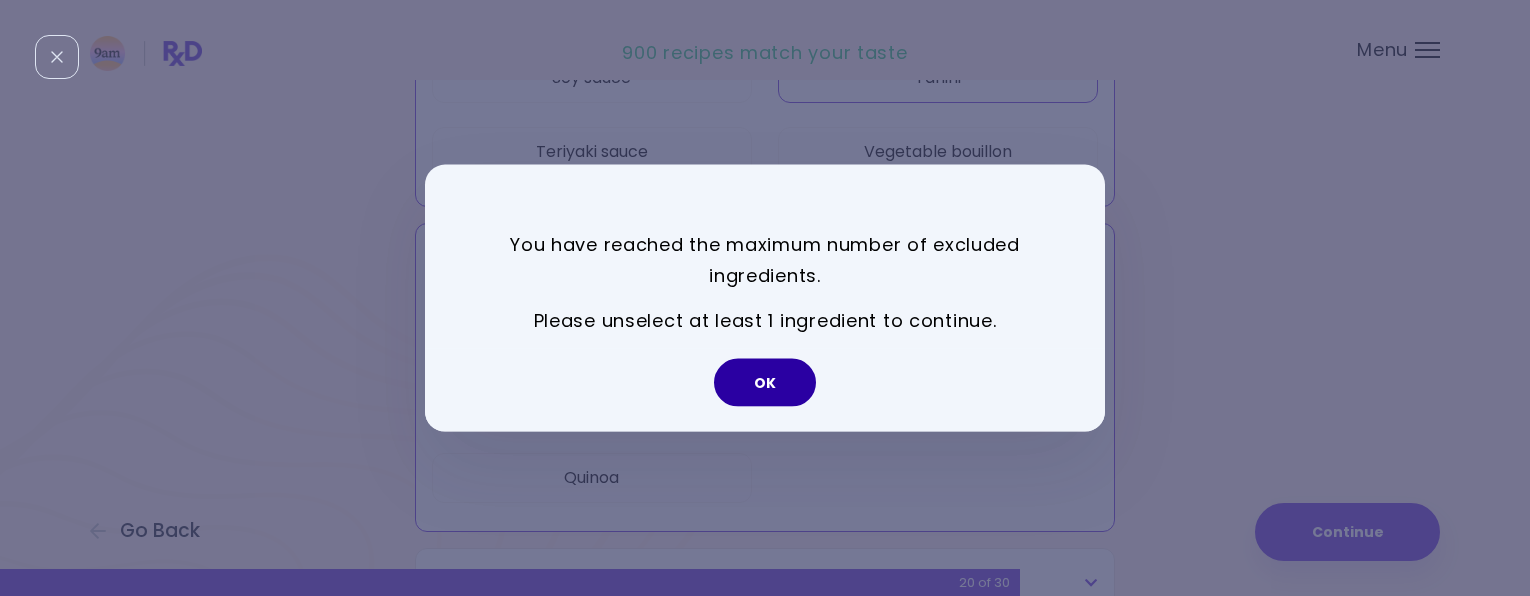 click on "OK" at bounding box center (765, 382) 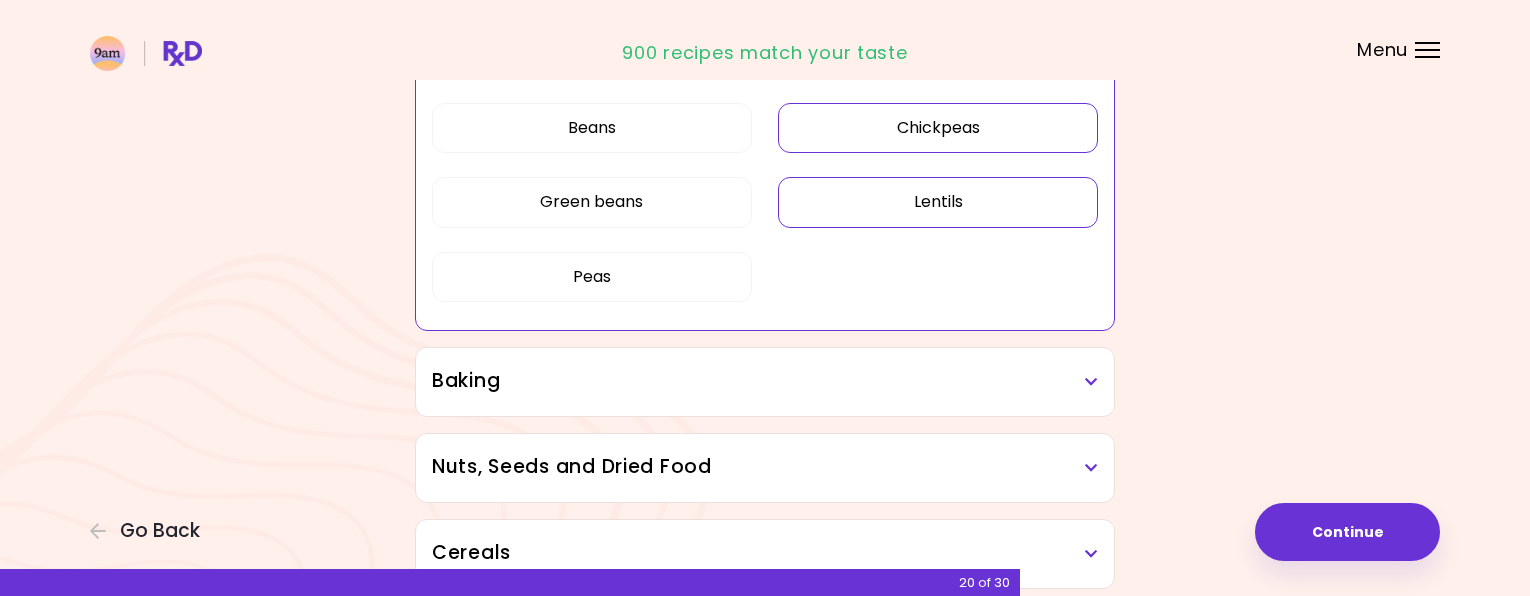 scroll, scrollTop: 2550, scrollLeft: 0, axis: vertical 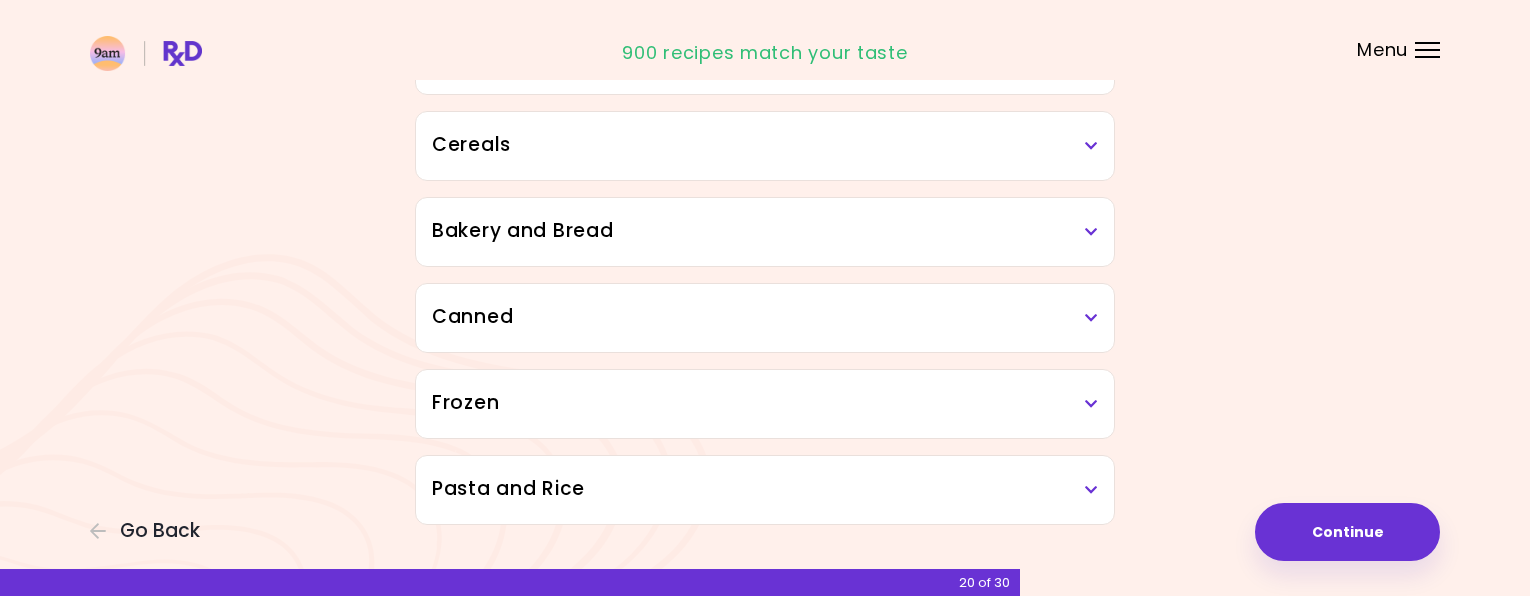 click on "Canned" at bounding box center [765, 317] 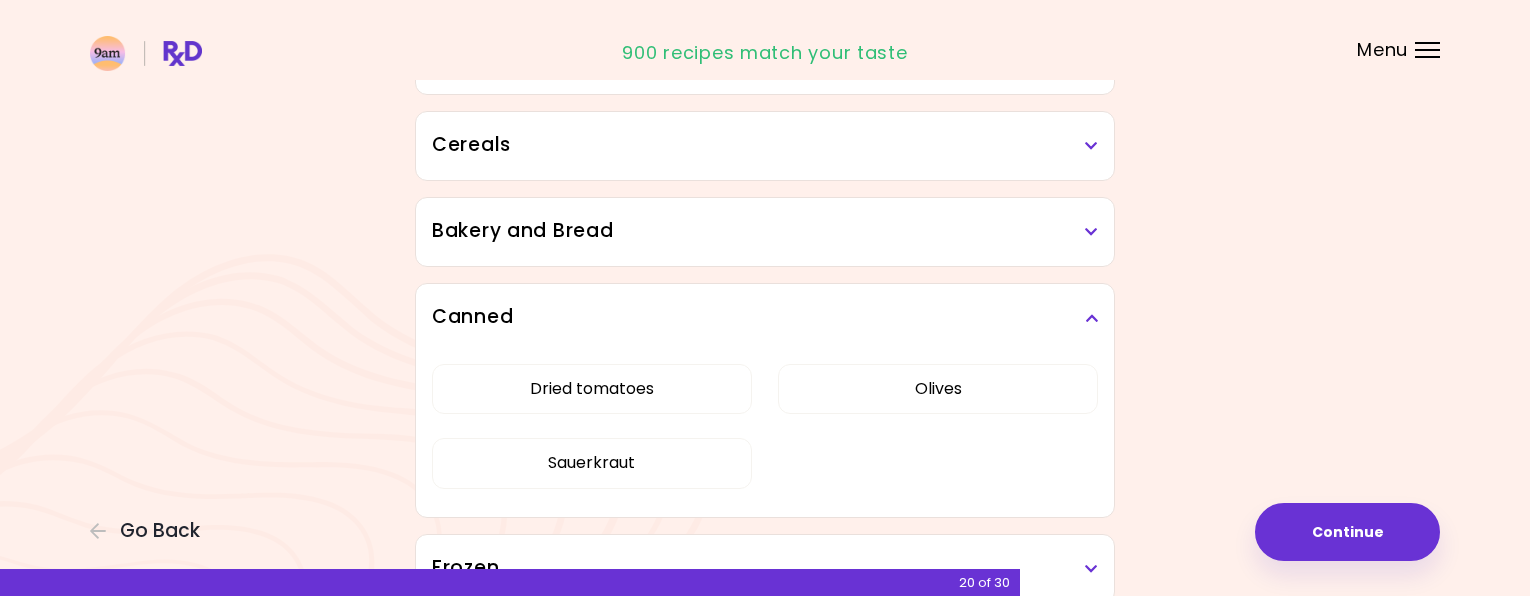 click on "Focusable invisible element Do you dislike any of the following ingredients? Dried Herbs and Spices Adobo Annatto seeds Chilli Cinnamon Cumin [PERSON_NAME] Italian seasoning Paprika, powder Dairy and Eggs Almond milk Cheddar cheese Cottage cheese Cream Eggs Emental cheese Feta cheese Milk Mozzarella cheese Oat milk Parmesan cheese Queso fresco Soy milk Tempeh Tofu Yoghurt Fruits Apples Bananas Blueberries Grapes Kiwi Melon Orange Pears Plantains Raspberries Strawberries Vegetables Artichoke Arugula Avocado Beetroot Bell pepper Bok choy Broccoli Cabbage savoy Carrot Cauliflower Celery Celery stem Corn Cucumber Eggplant Garlic [PERSON_NAME] Lemon Lettuce Lime Mushrooms Onion Potatoes Pumpkin Radish Spinach Sweet potatoes Tomatoes Zucchini Meat and Seafood Bacon Beef Chicken Cod Pork Salmon Sea bass Shrimps Squid Tuna Turkey Condiments Balsamic vinegar Barbeque sauce Hoisin sauce Honey Meat bouillon Mustard Oyster sauce Peanut butter Pickles Rice vinegar Soy sauce Tahini Teriyaki sauce Vegetable bouillon Cooked Grains 20" at bounding box center (765, -875) 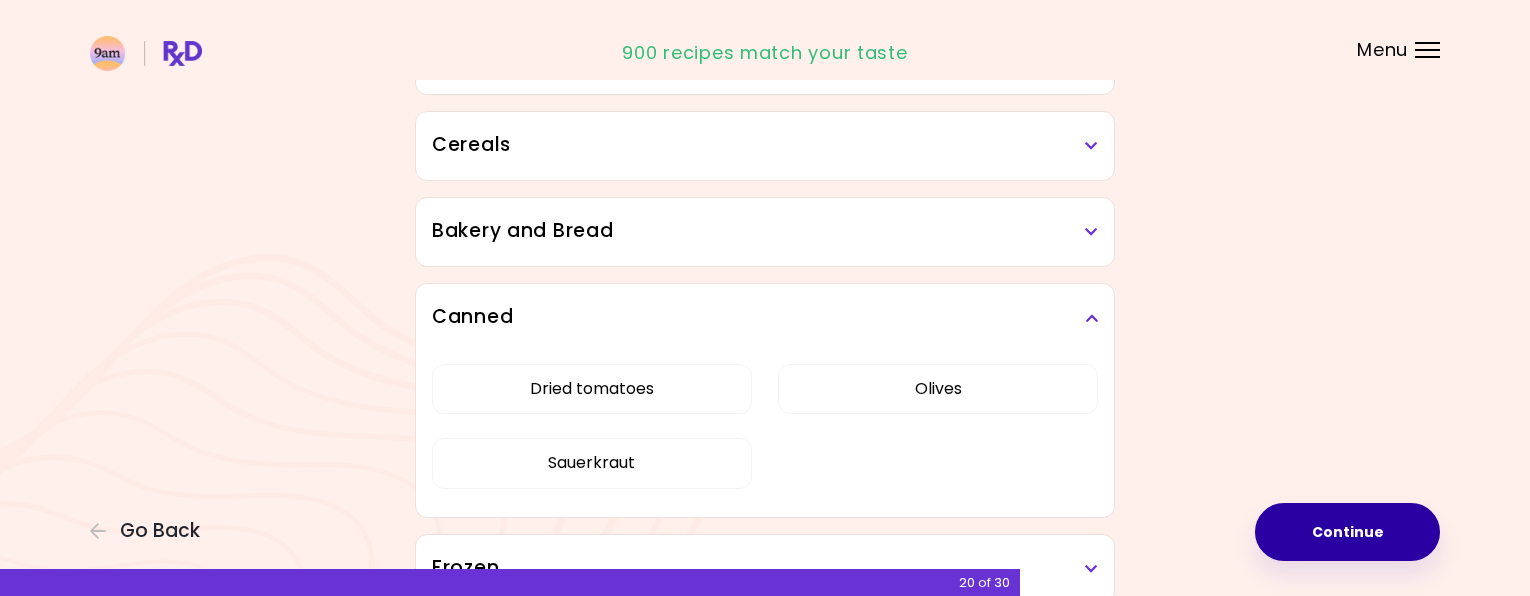 click on "Continue" at bounding box center [1347, 532] 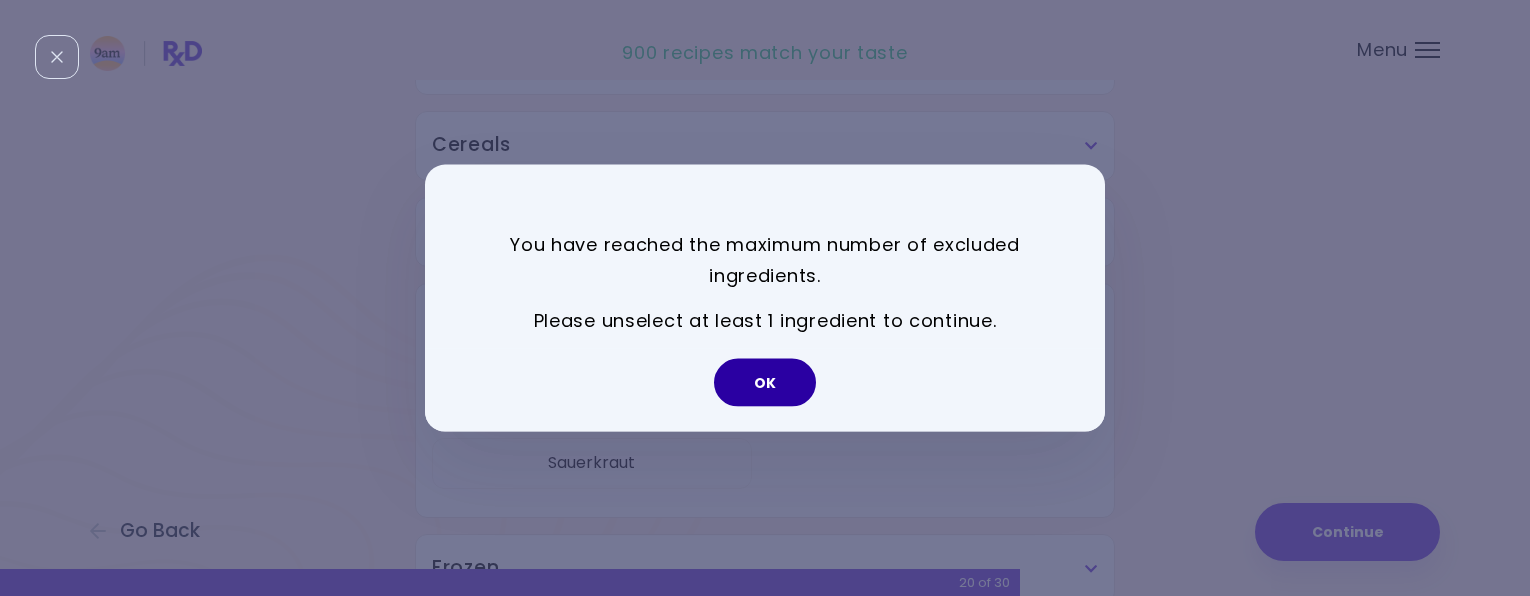 click on "OK" at bounding box center [765, 382] 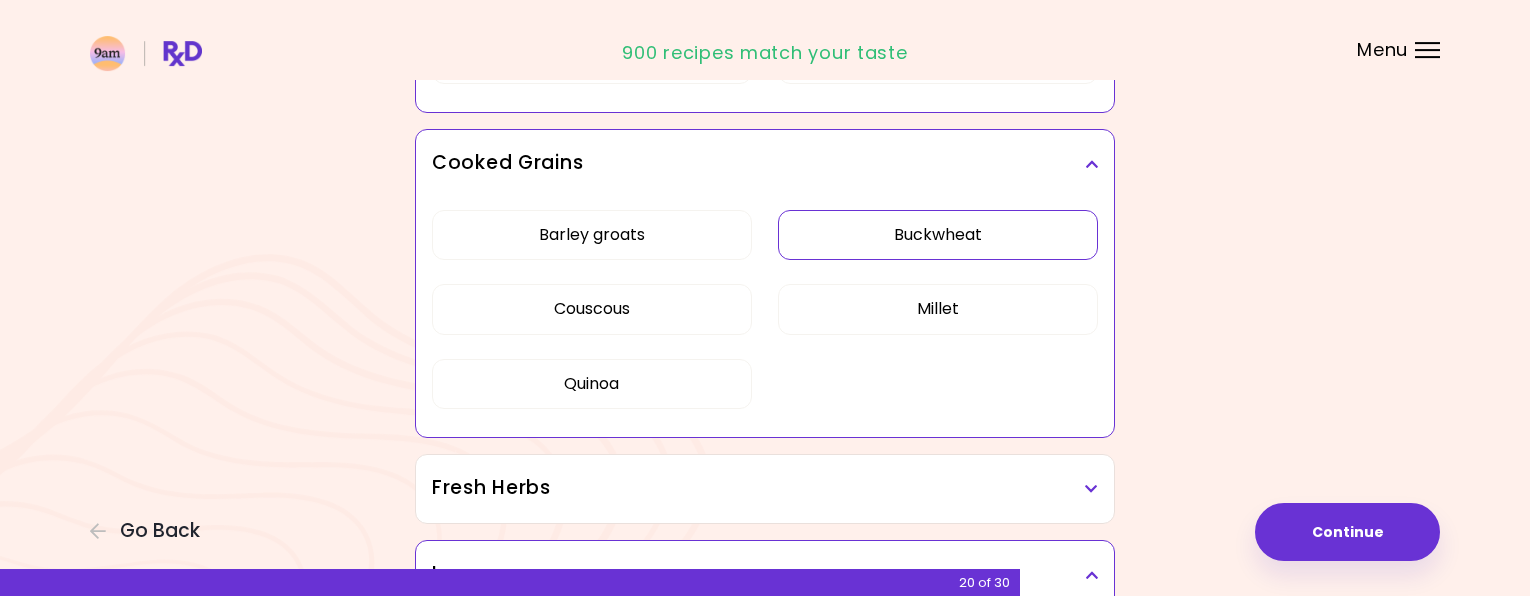 scroll, scrollTop: 1530, scrollLeft: 0, axis: vertical 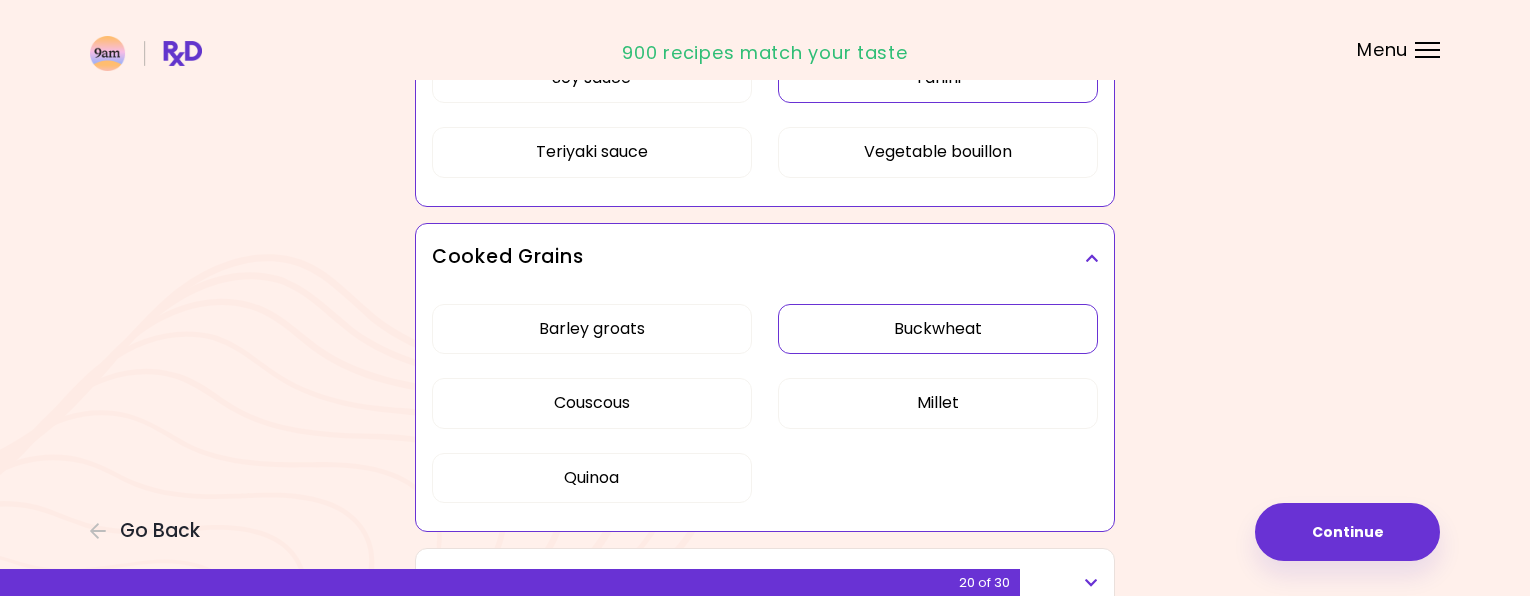 click on "Buckwheat" at bounding box center (938, 329) 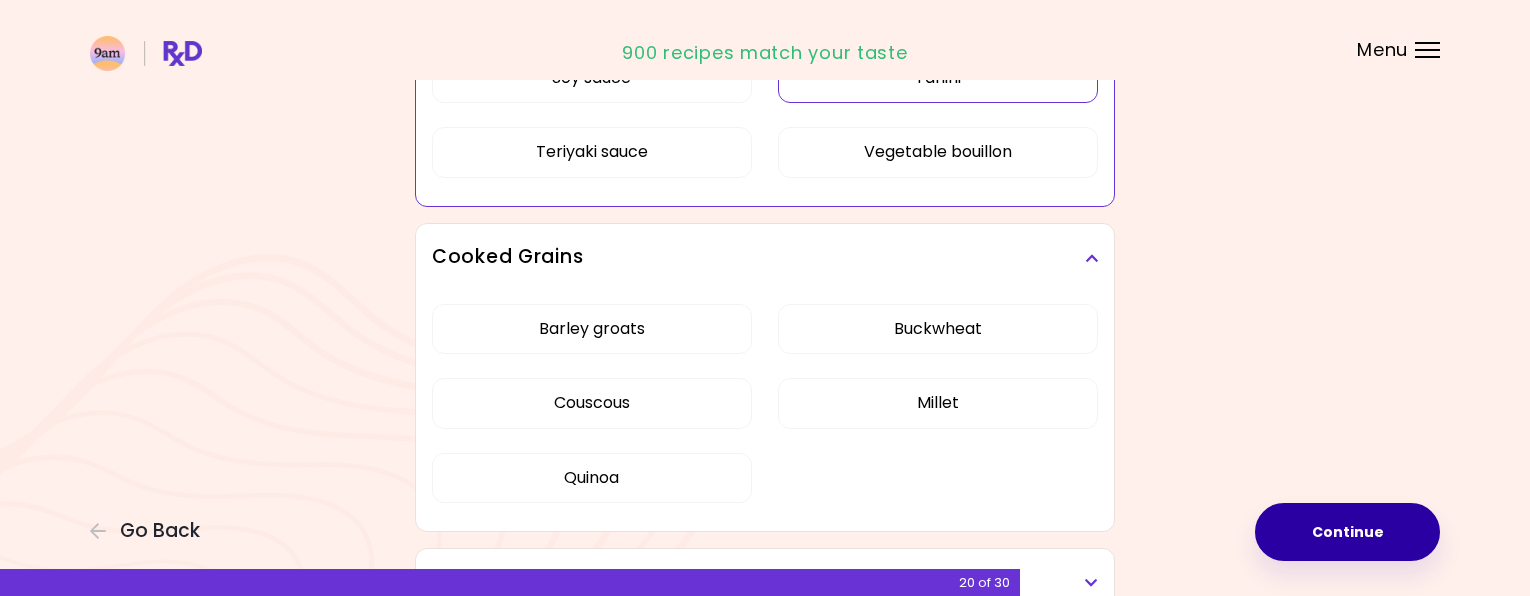 click on "Continue" at bounding box center [1347, 532] 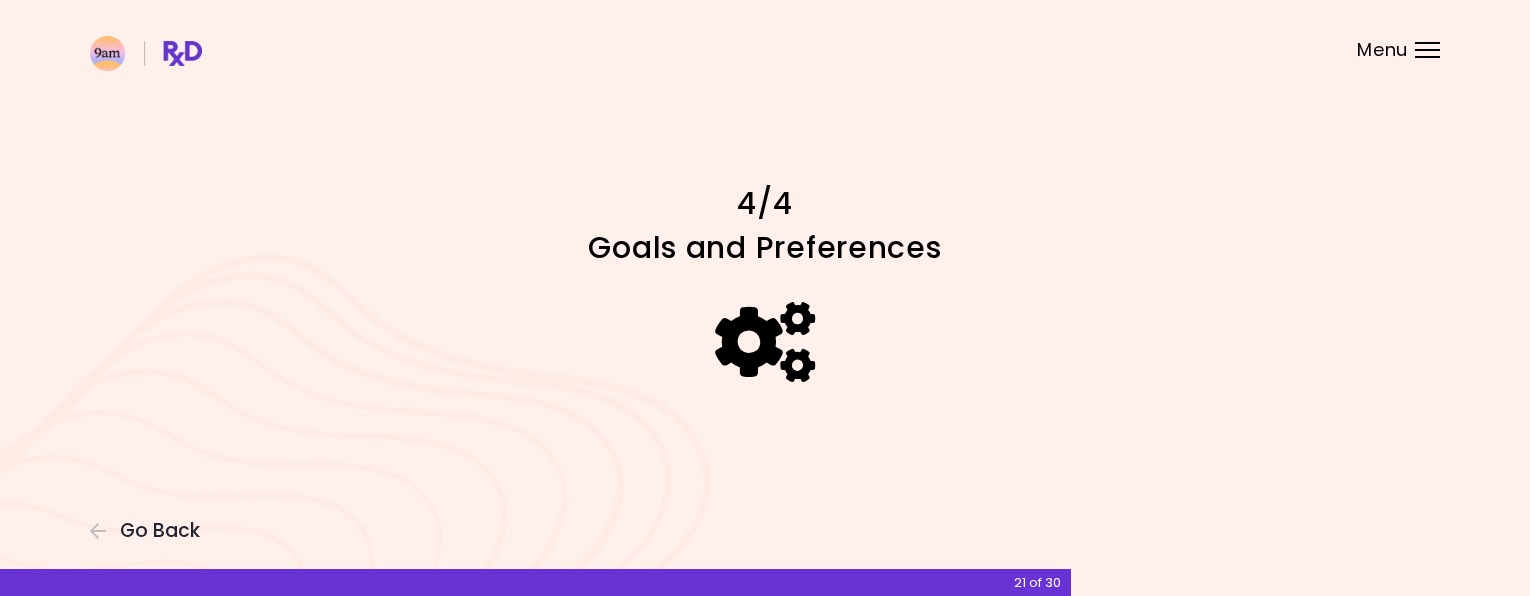 scroll, scrollTop: 0, scrollLeft: 0, axis: both 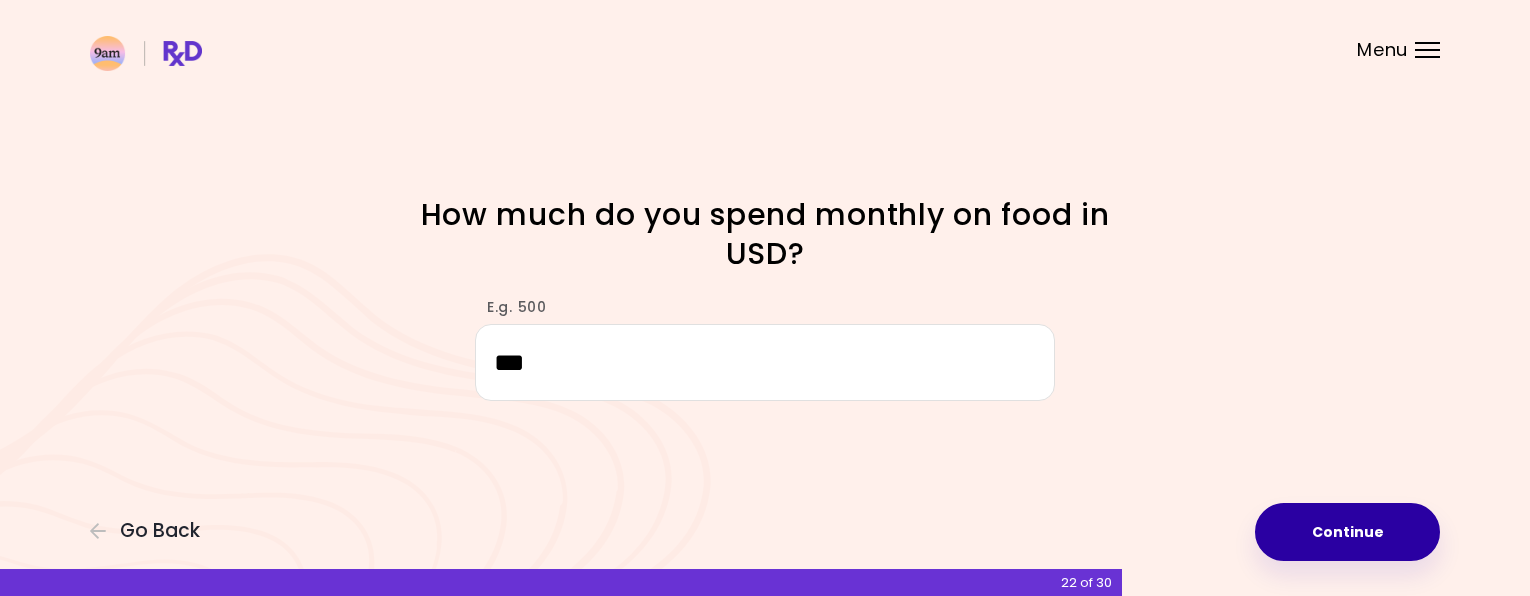 type on "***" 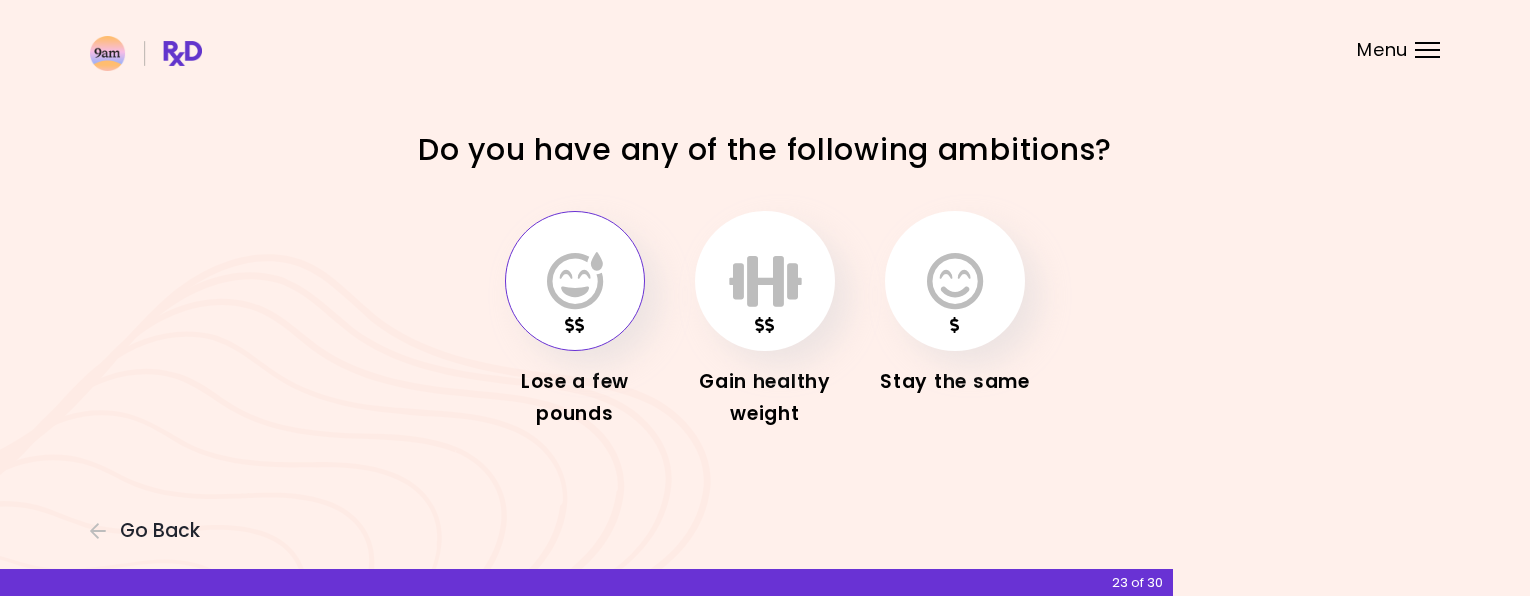 click at bounding box center (575, 281) 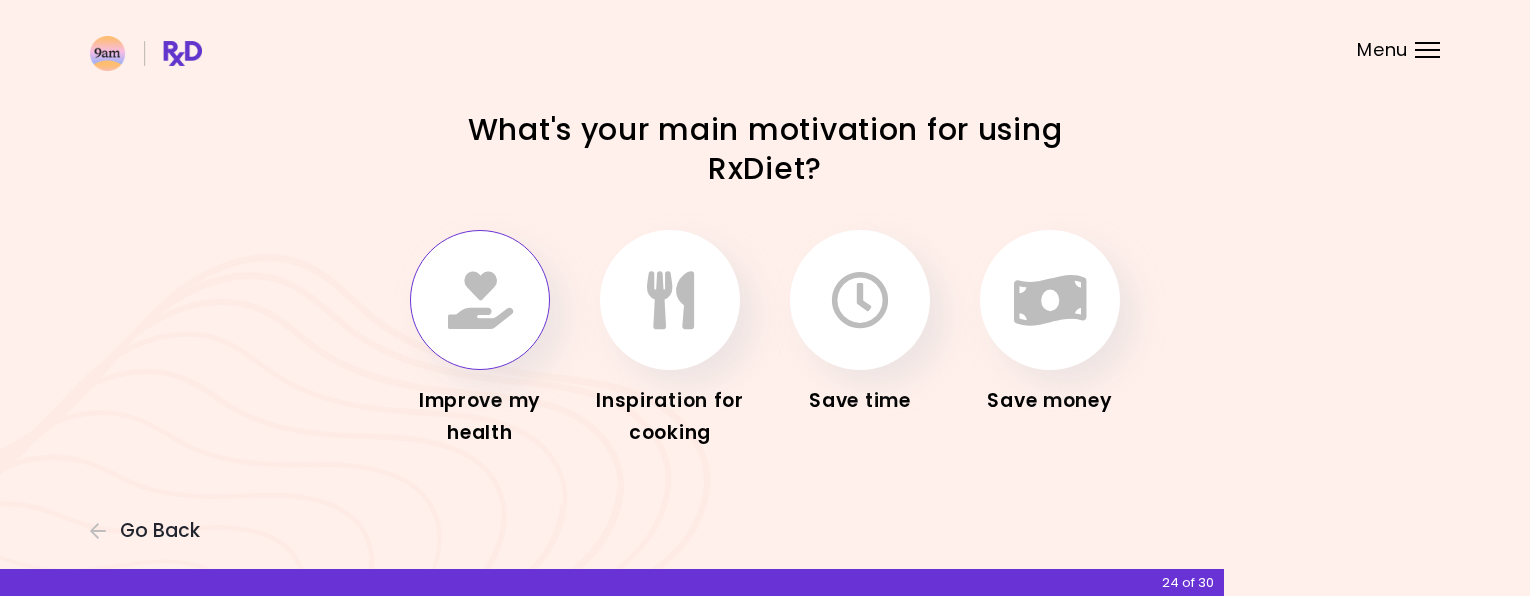 click at bounding box center (480, 300) 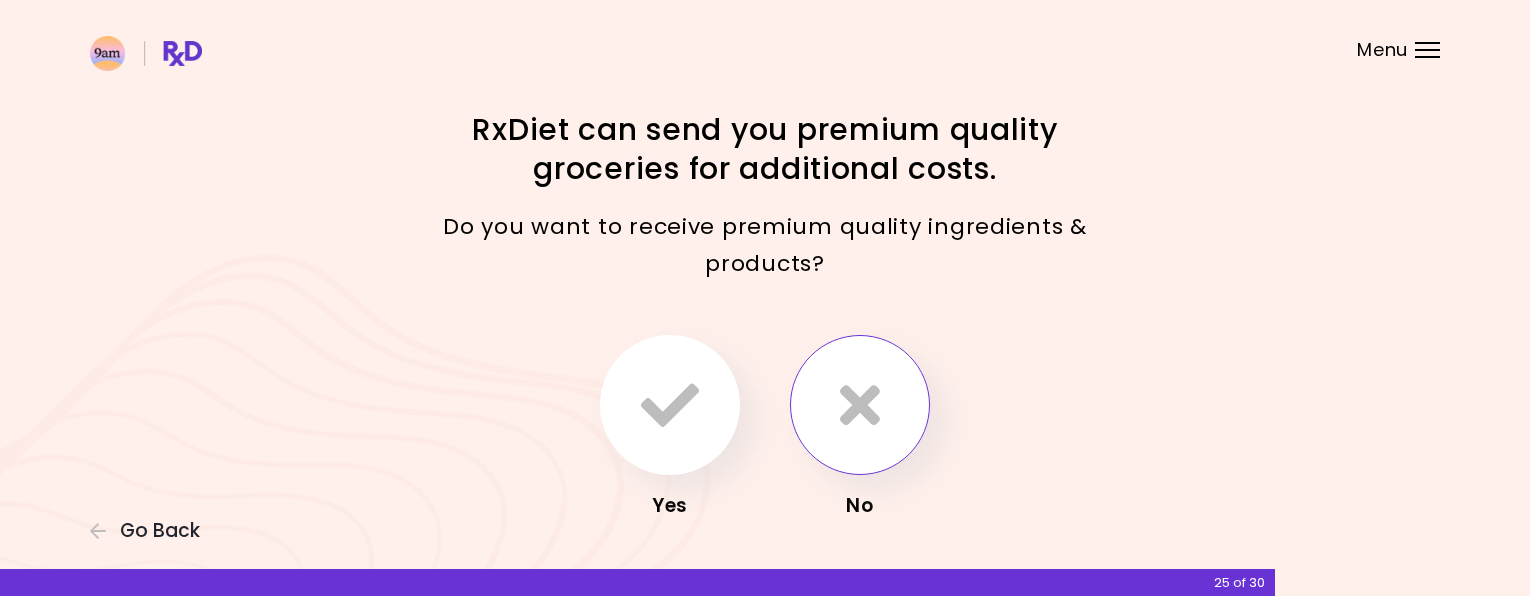 click at bounding box center (860, 405) 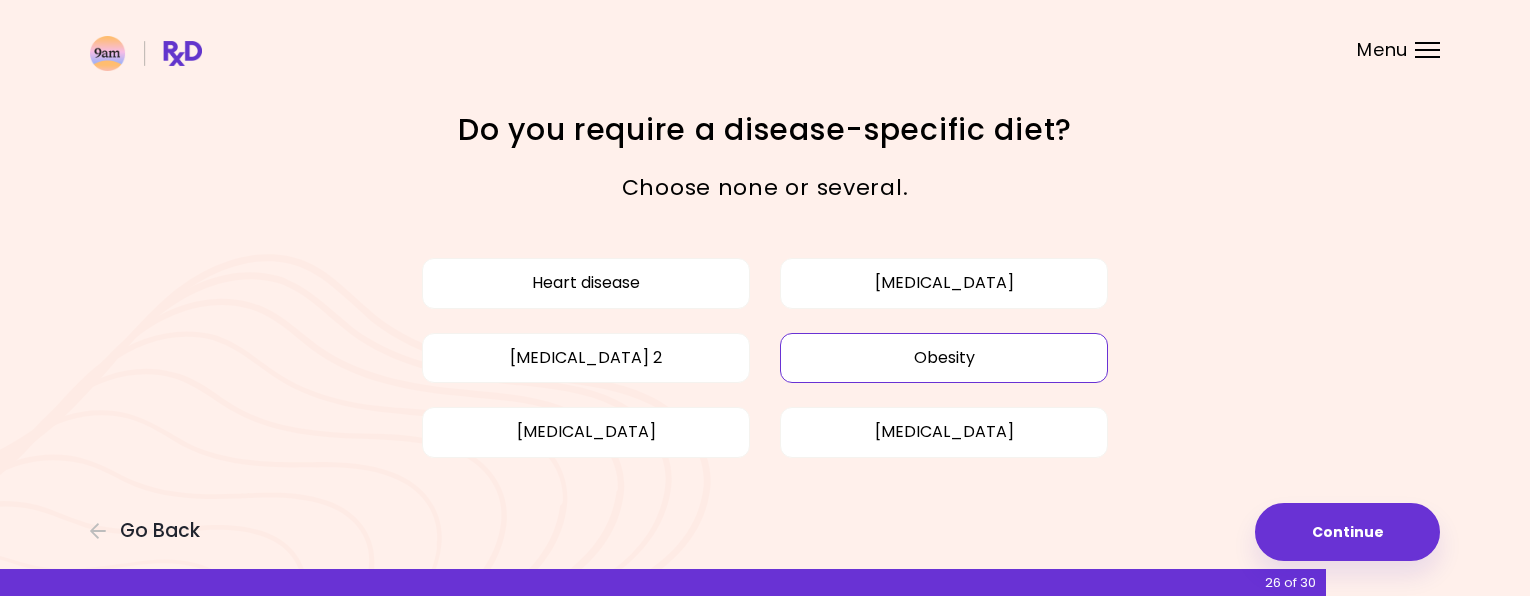 click on "Obesity" at bounding box center [944, 358] 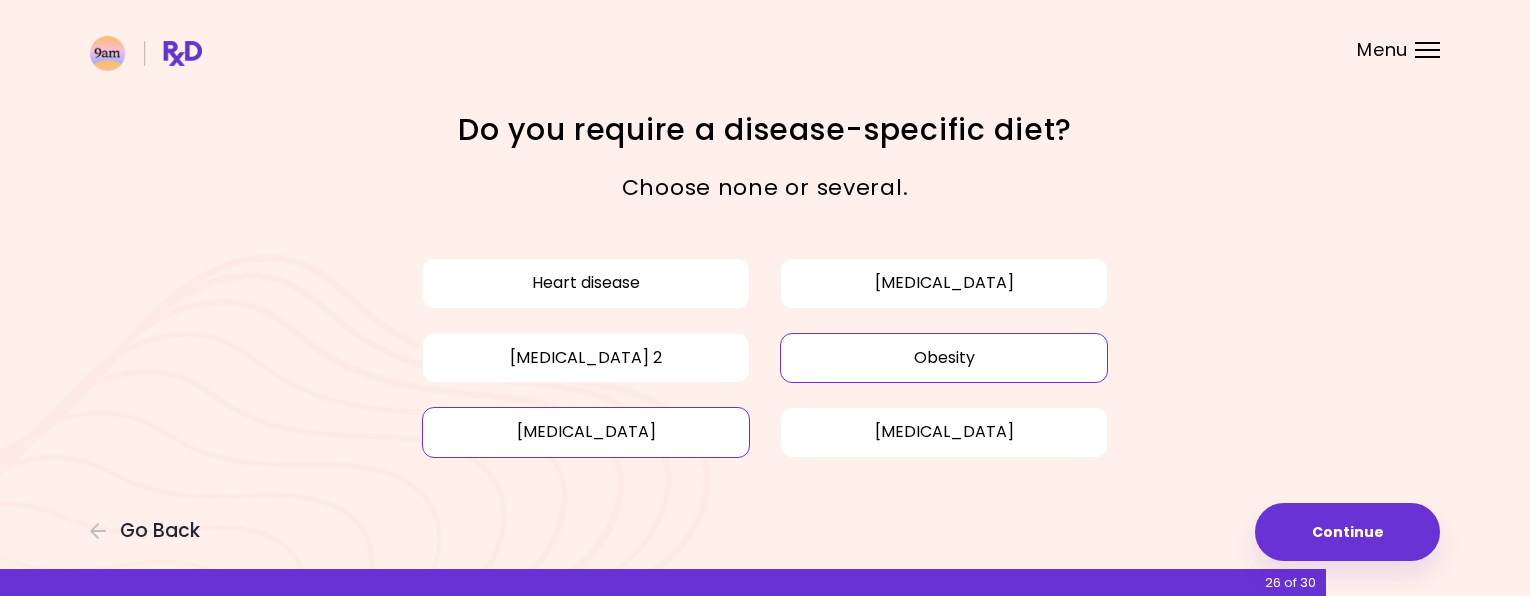 click on "[MEDICAL_DATA]" at bounding box center (586, 432) 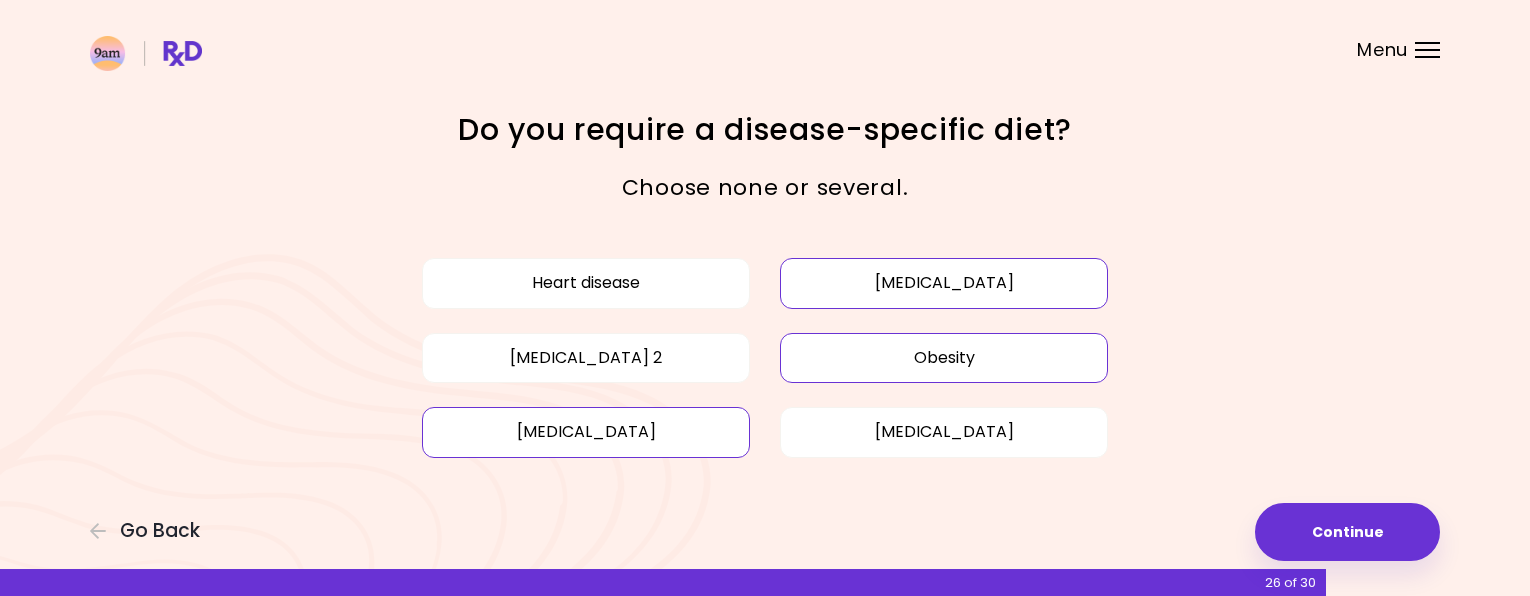 click on "[MEDICAL_DATA]" at bounding box center (944, 283) 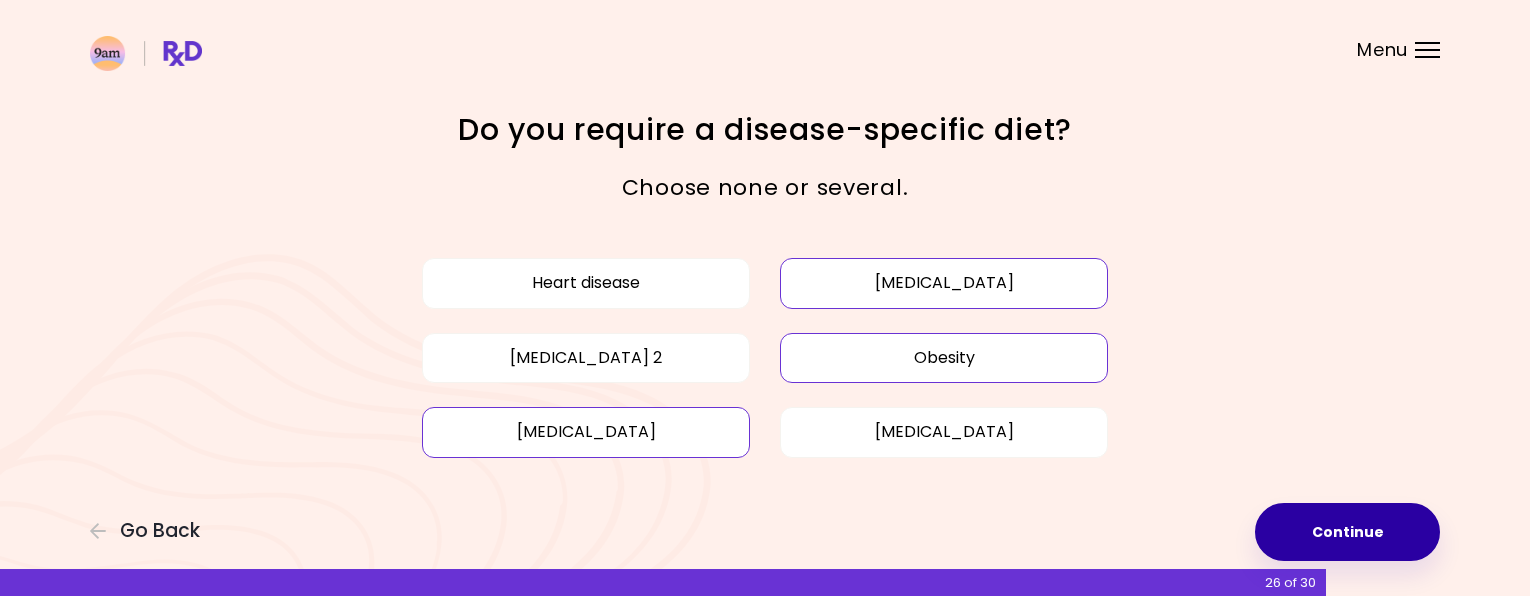 click on "Continue" at bounding box center [1347, 532] 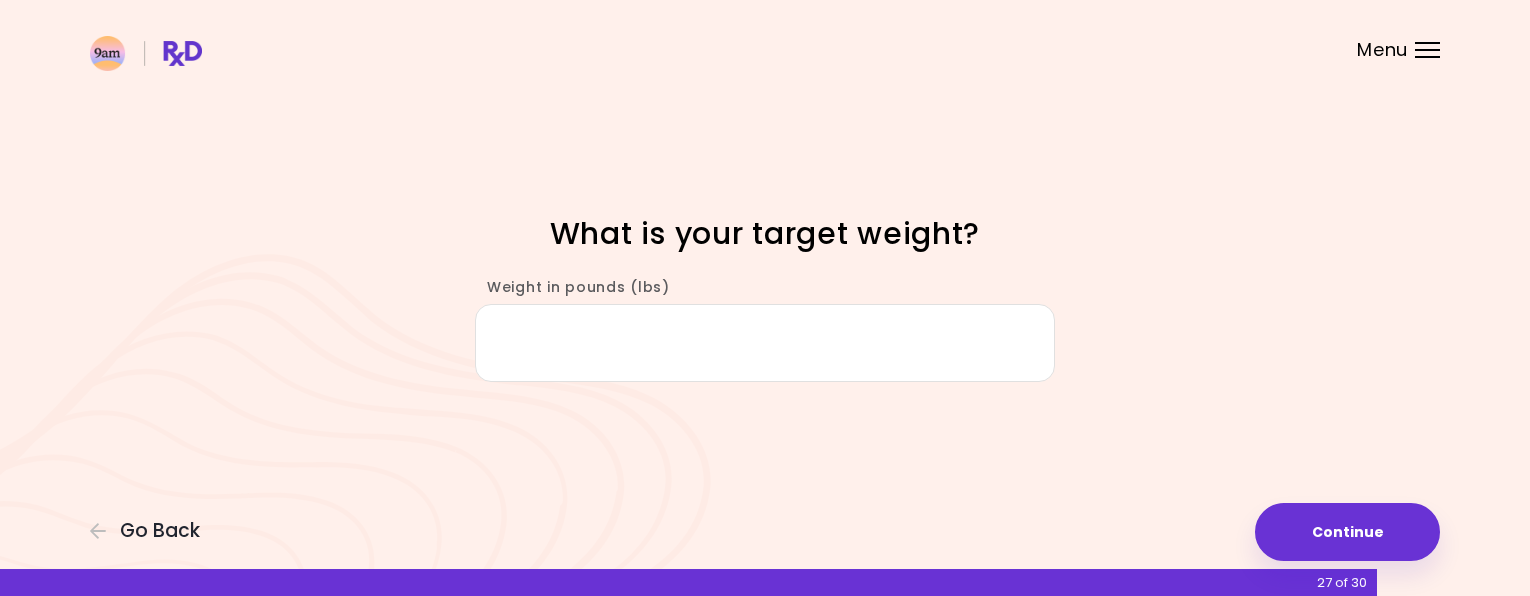 click on "Weight in pounds (lbs)" at bounding box center [765, 342] 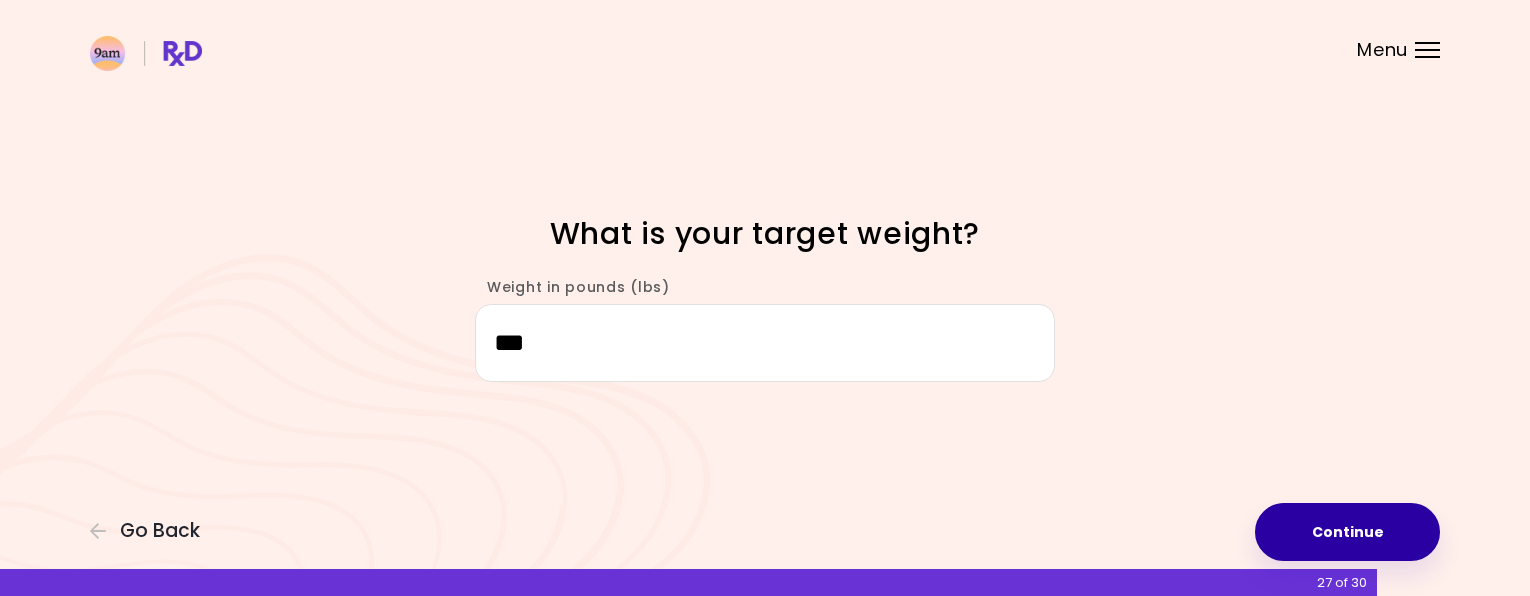 type on "***" 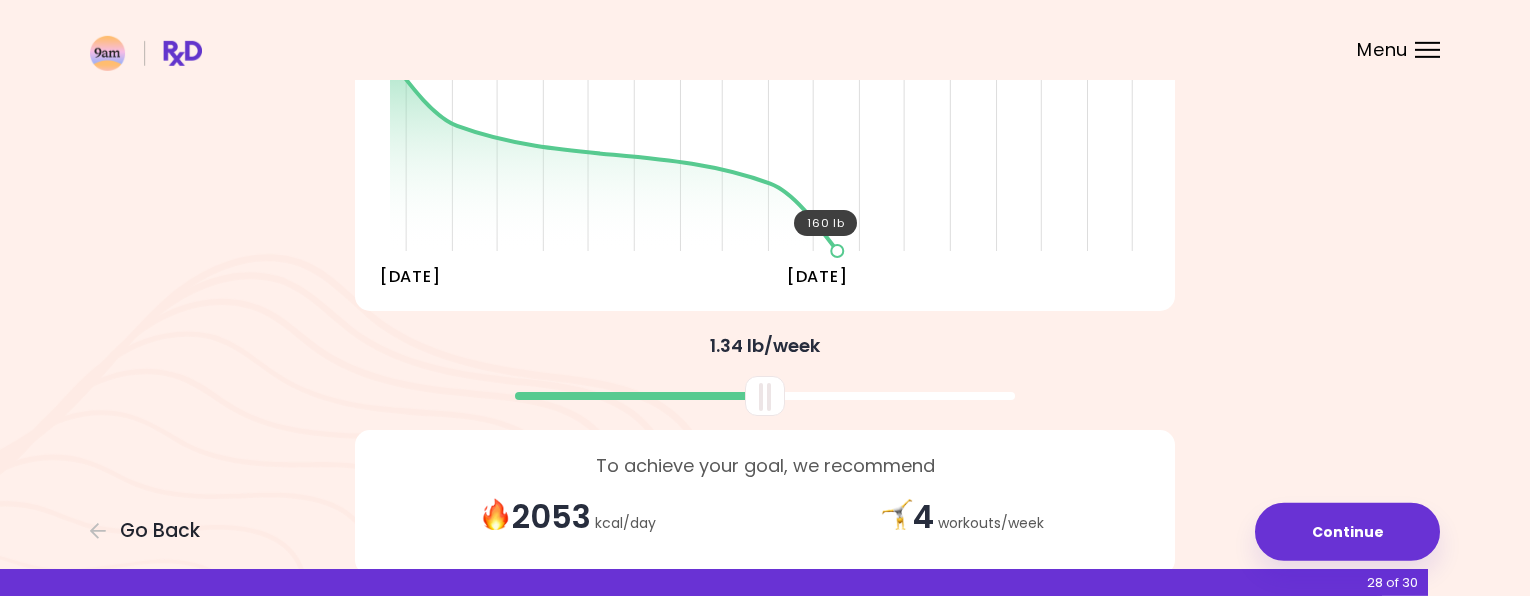 scroll, scrollTop: 438, scrollLeft: 0, axis: vertical 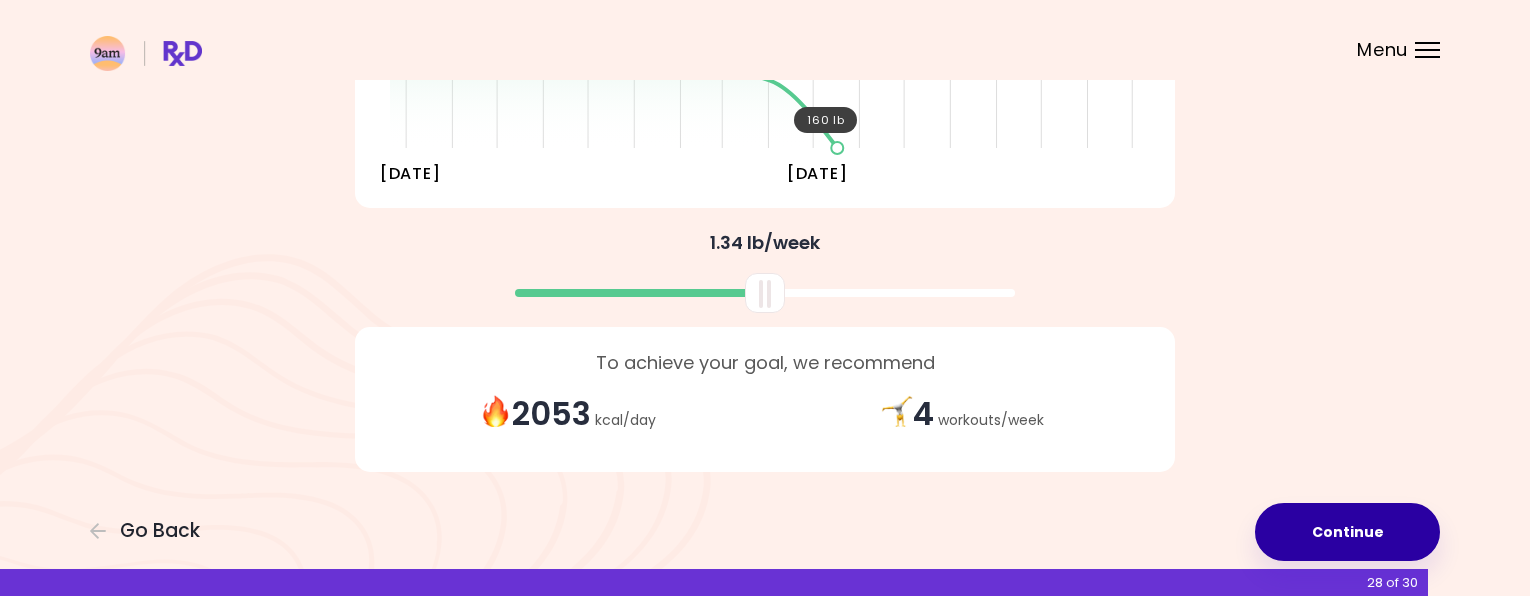 click on "Continue" at bounding box center [1347, 532] 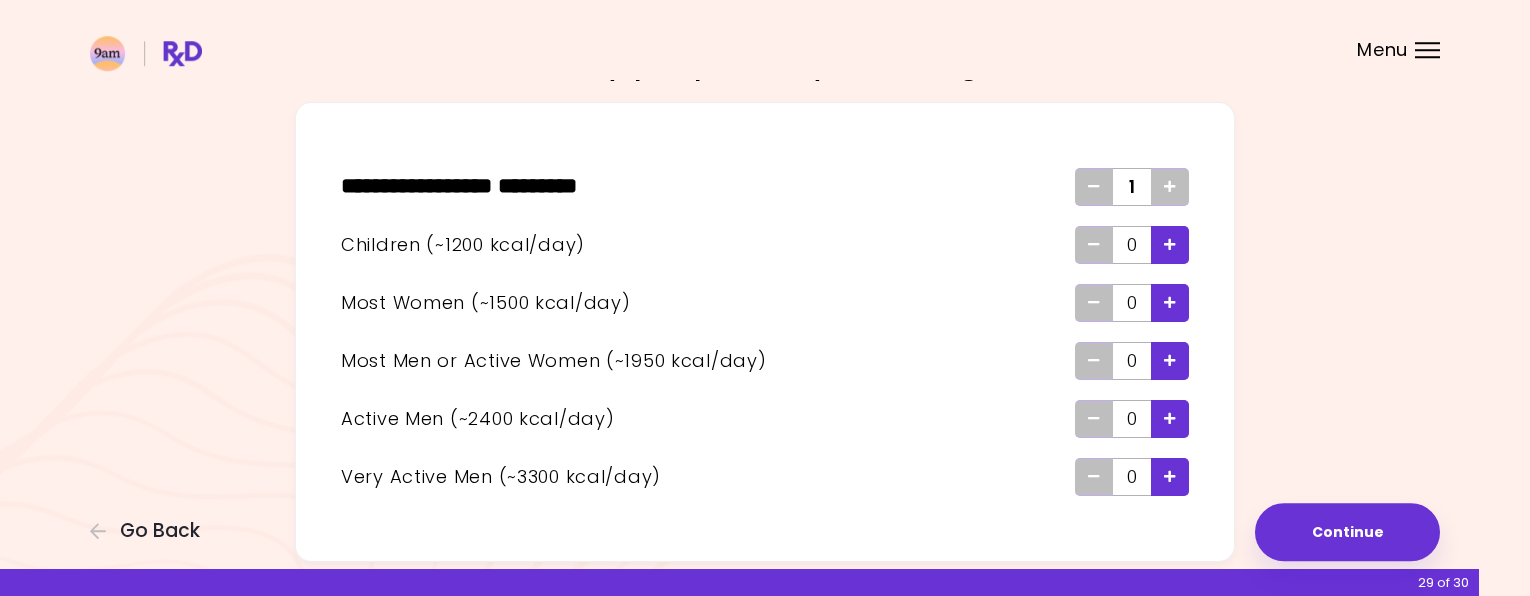 scroll, scrollTop: 102, scrollLeft: 0, axis: vertical 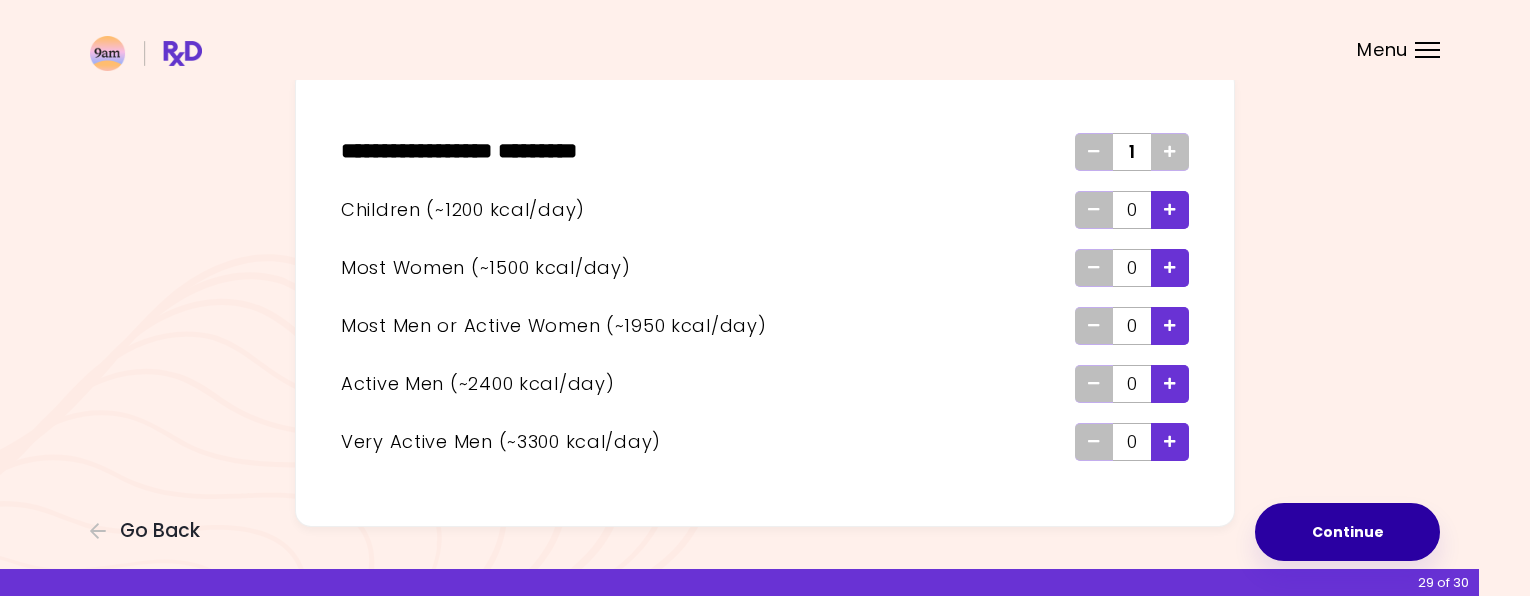 click on "Continue" at bounding box center [1347, 532] 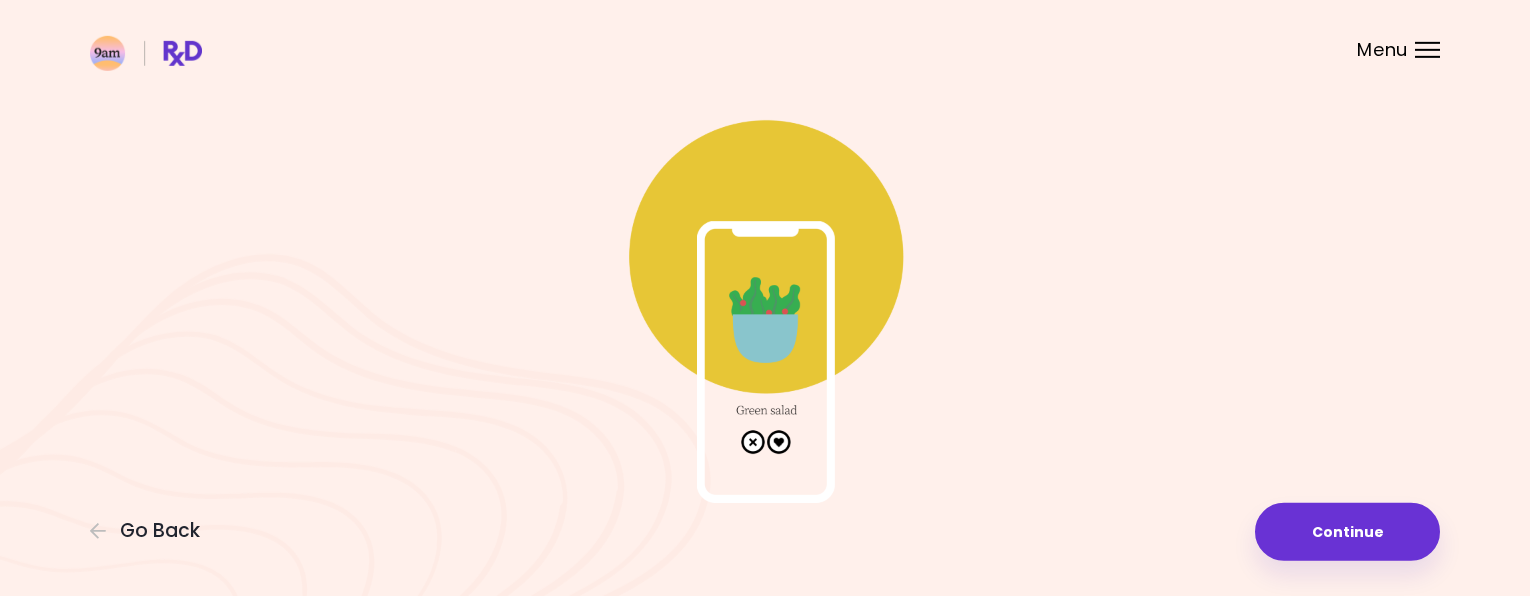 scroll, scrollTop: 97, scrollLeft: 0, axis: vertical 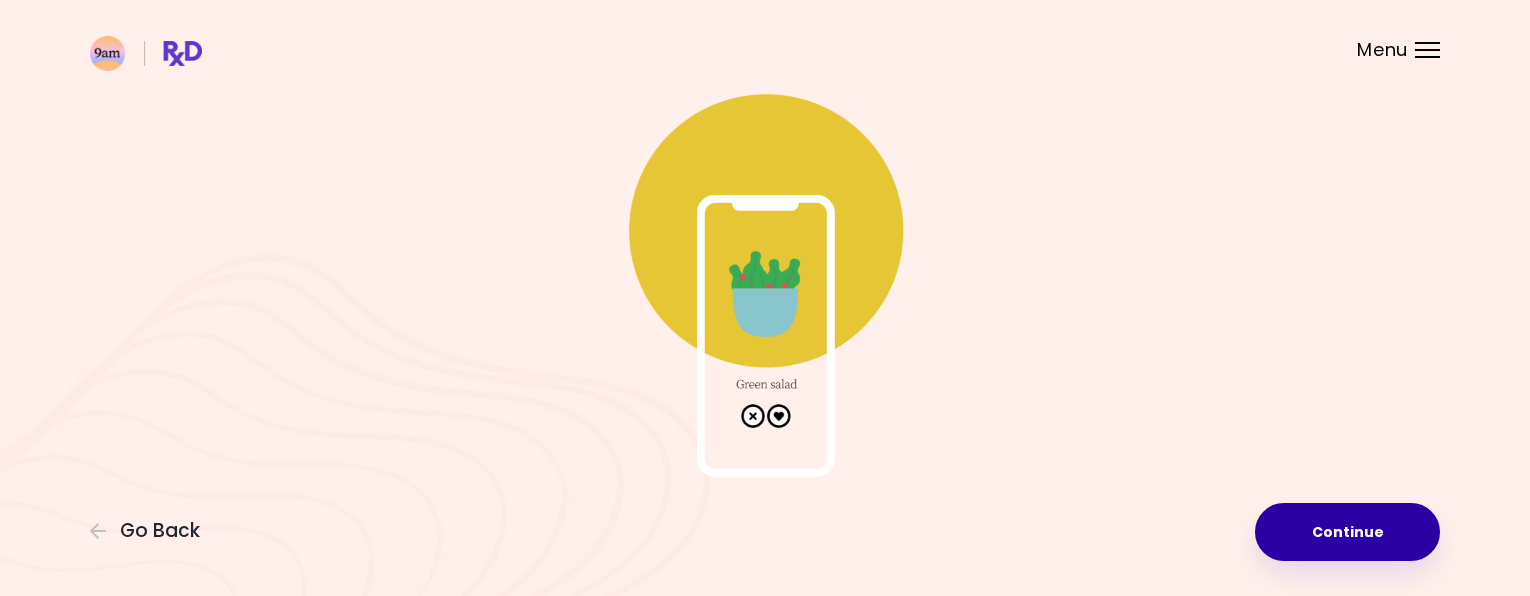 click on "Continue" at bounding box center (1347, 532) 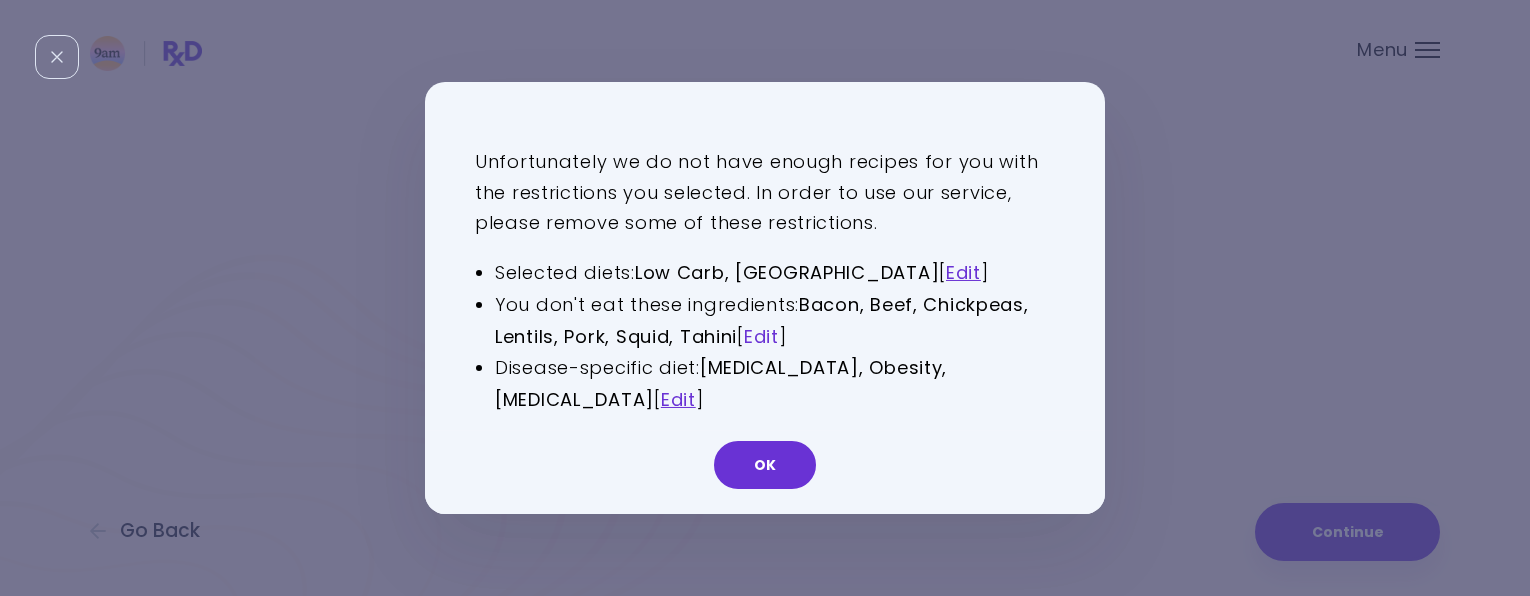 click on "Edit" at bounding box center (761, 335) 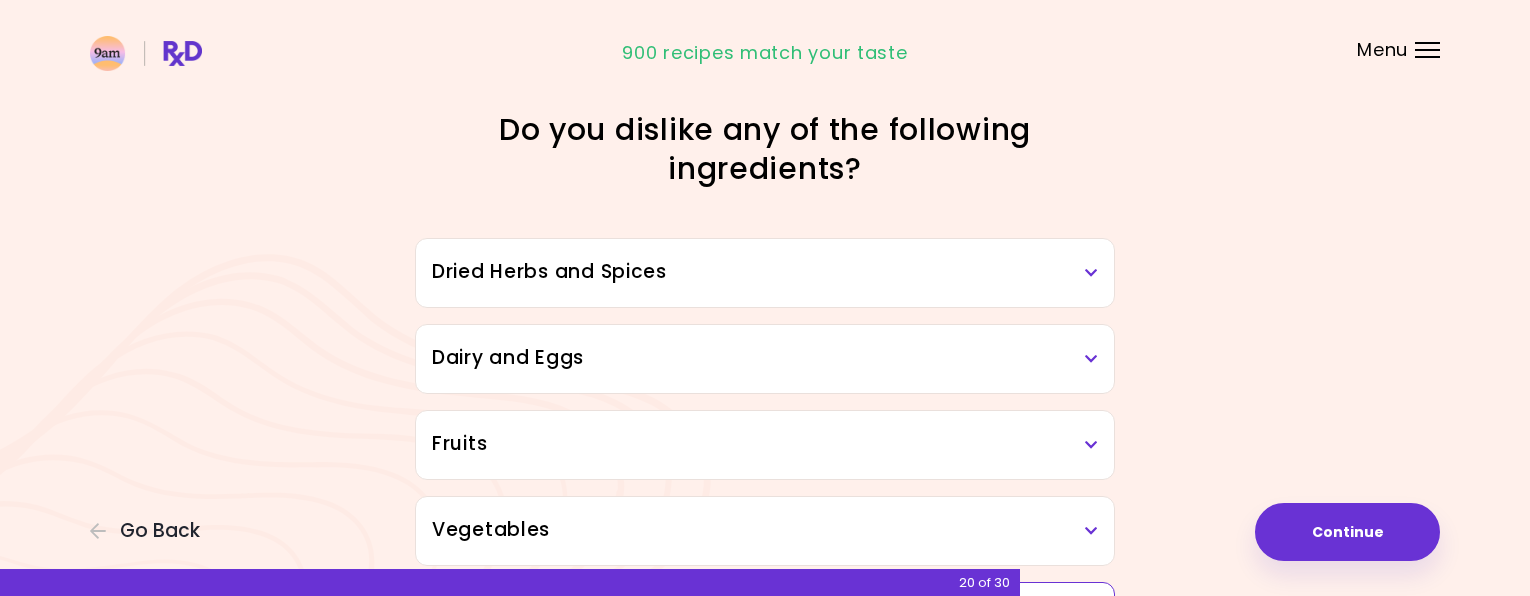scroll, scrollTop: 408, scrollLeft: 0, axis: vertical 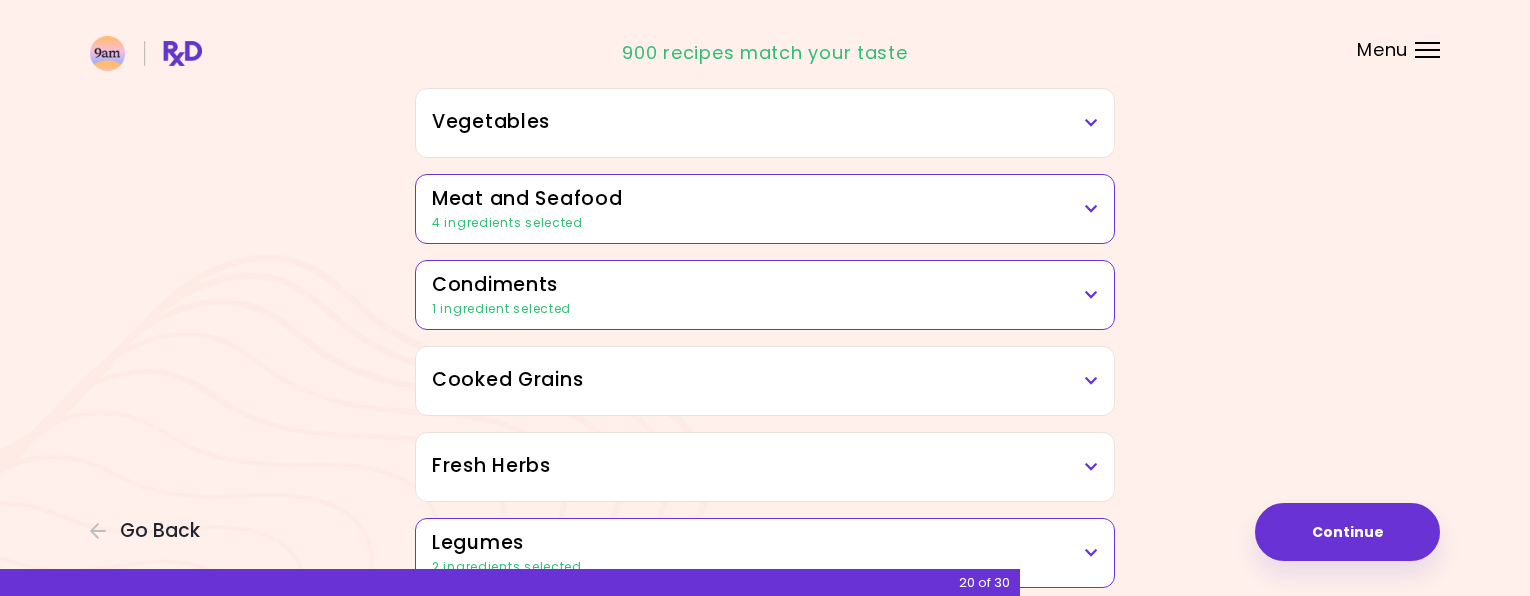 click at bounding box center [1091, 209] 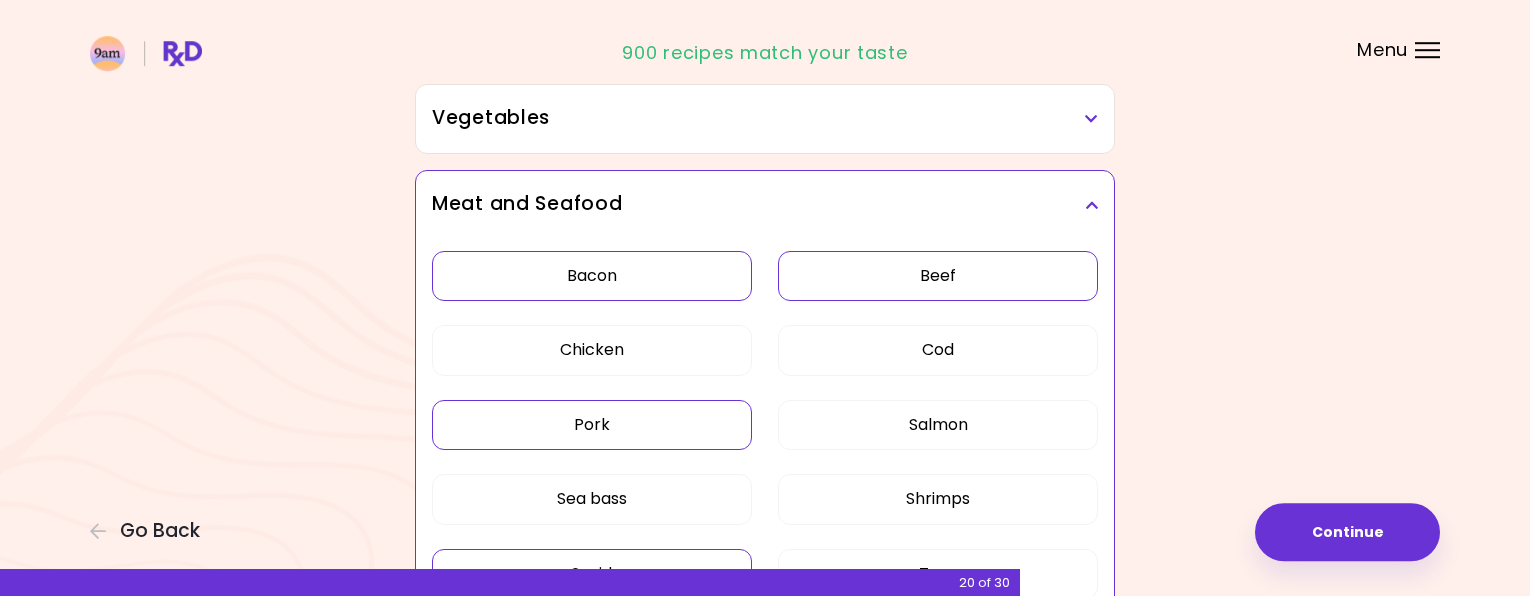 scroll, scrollTop: 408, scrollLeft: 0, axis: vertical 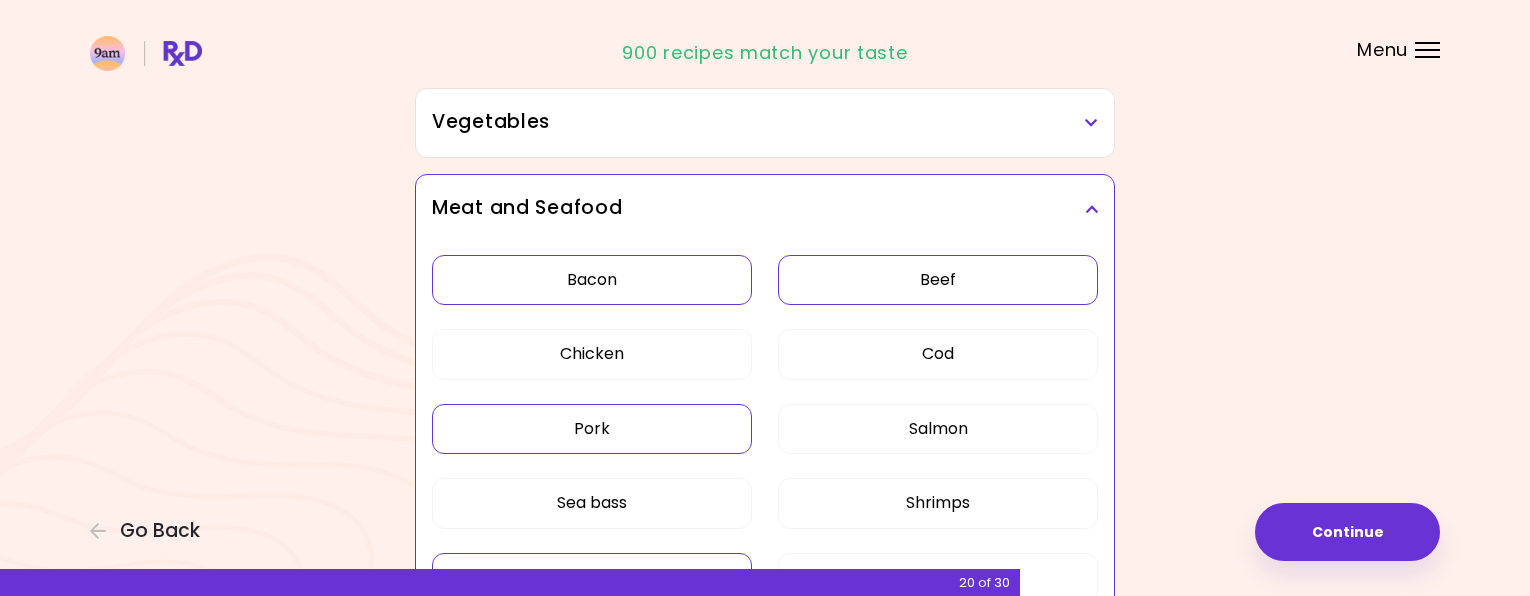 click on "Beef" at bounding box center [938, 280] 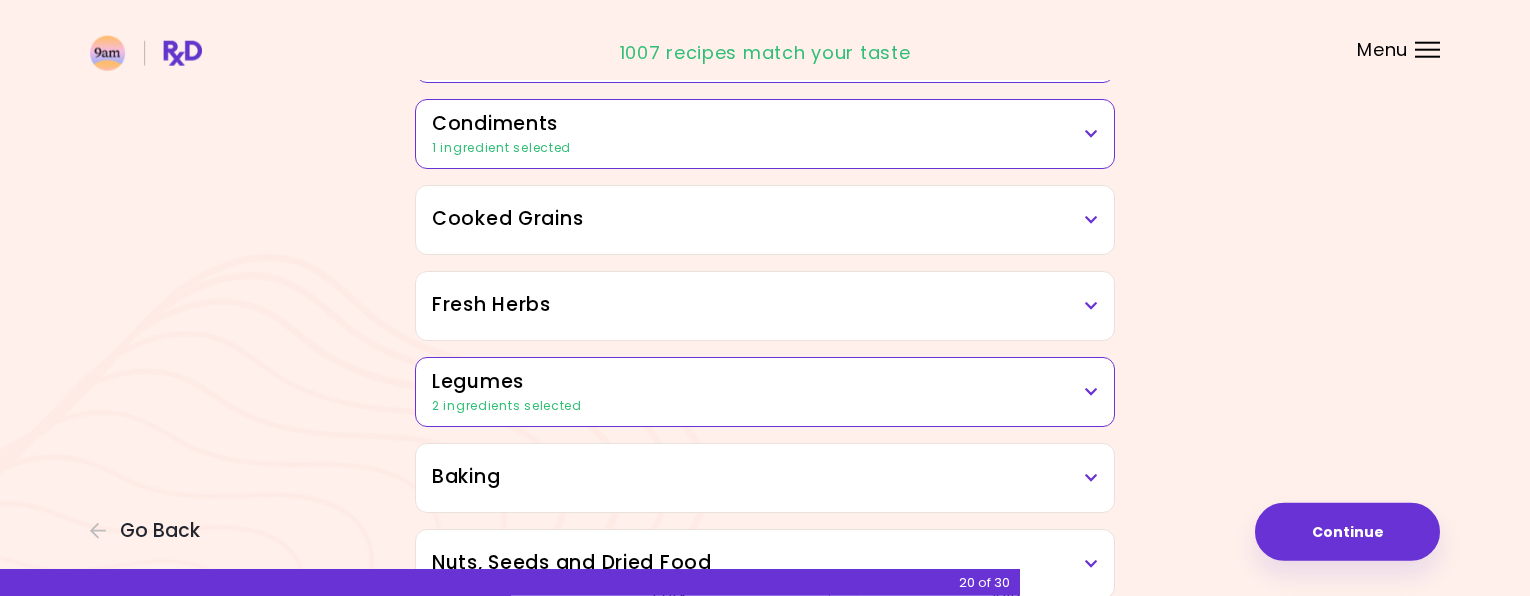 scroll, scrollTop: 1122, scrollLeft: 0, axis: vertical 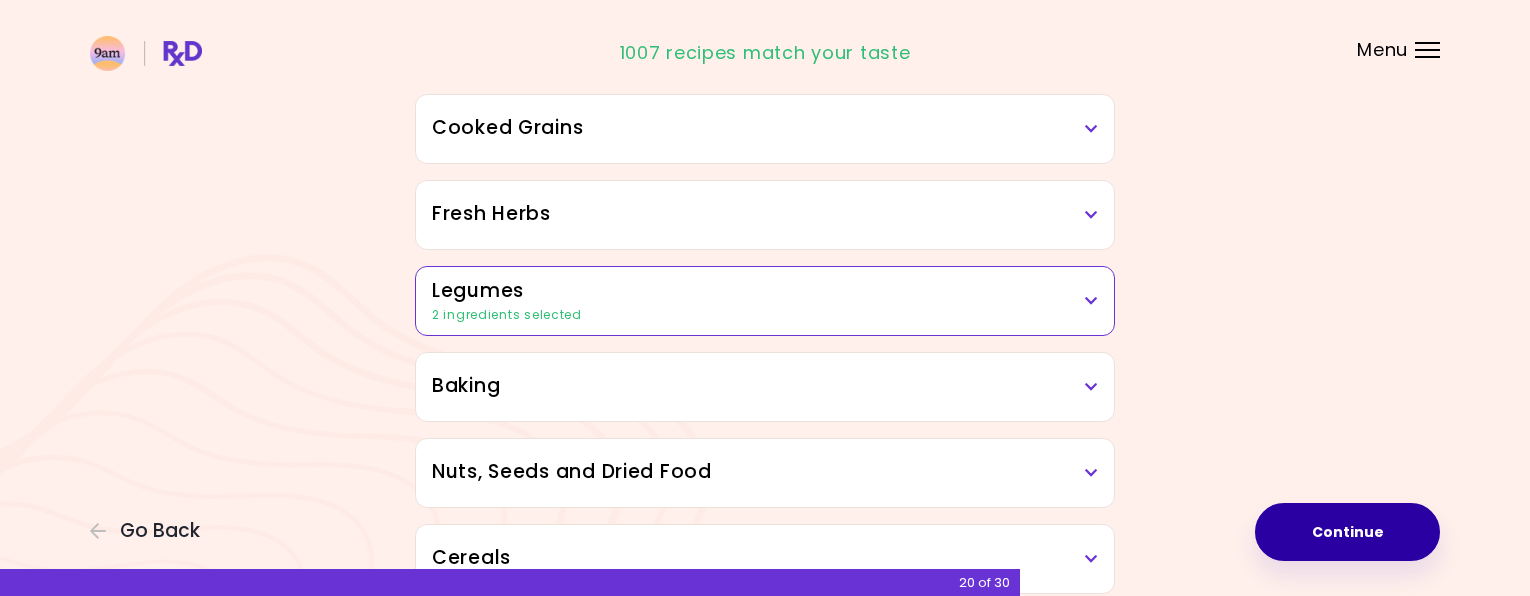 click on "Continue" at bounding box center [1347, 532] 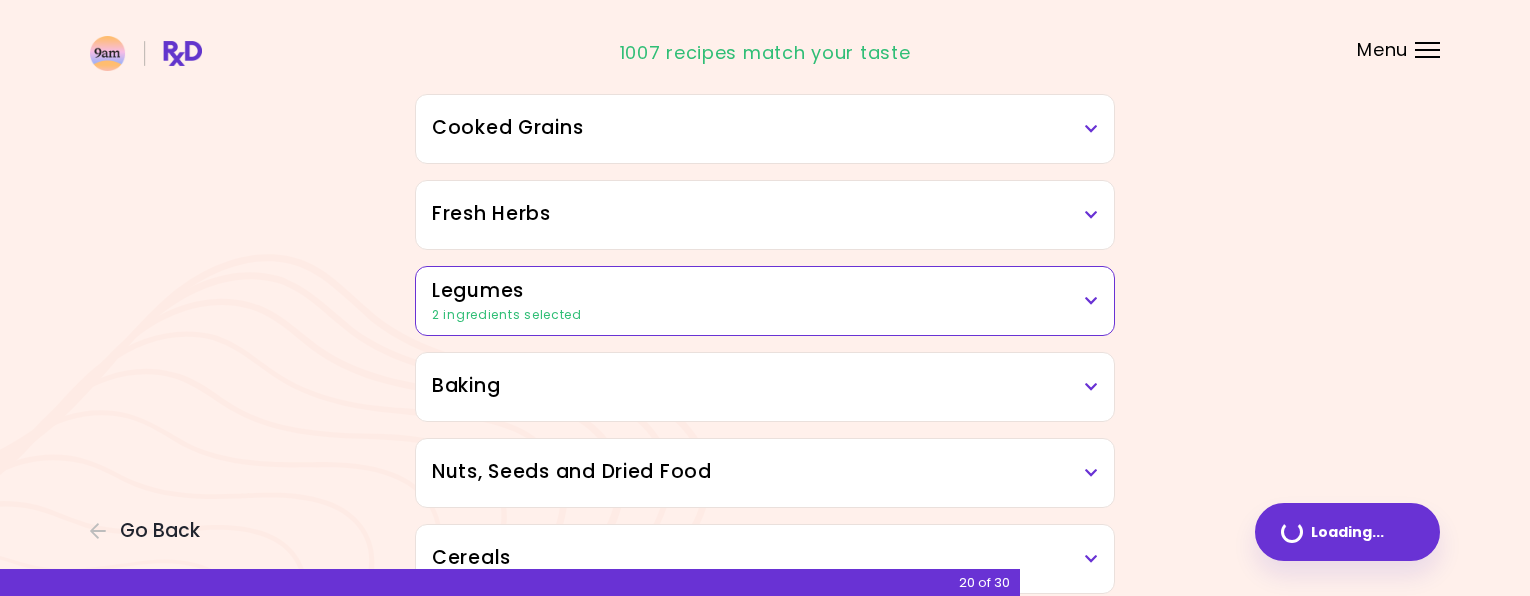 scroll, scrollTop: 0, scrollLeft: 0, axis: both 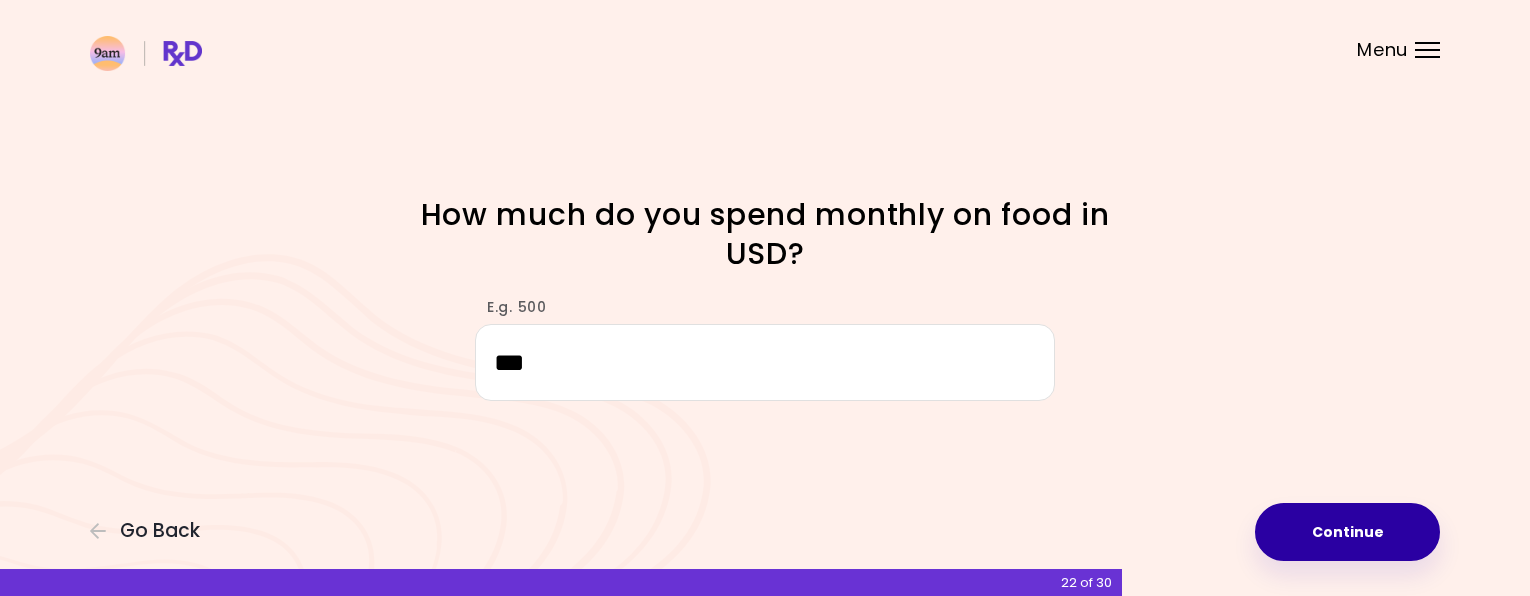 click on "Continue" at bounding box center [1347, 532] 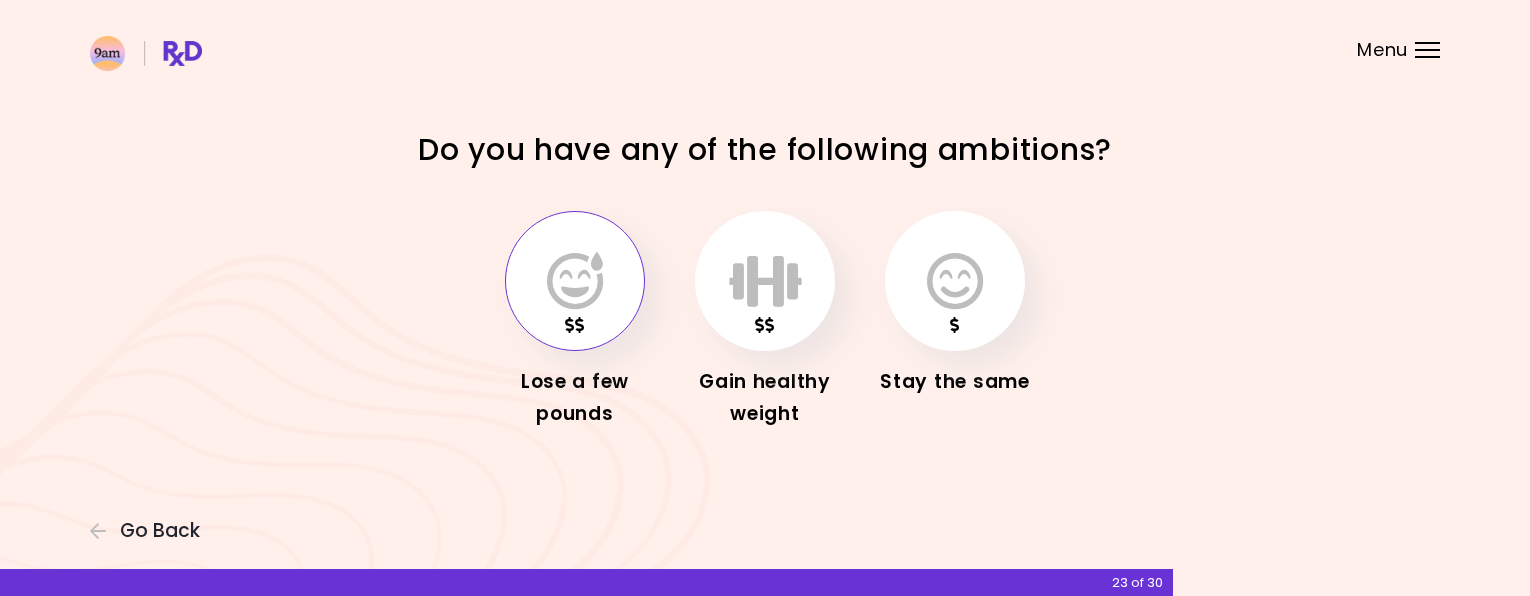 click at bounding box center (575, 281) 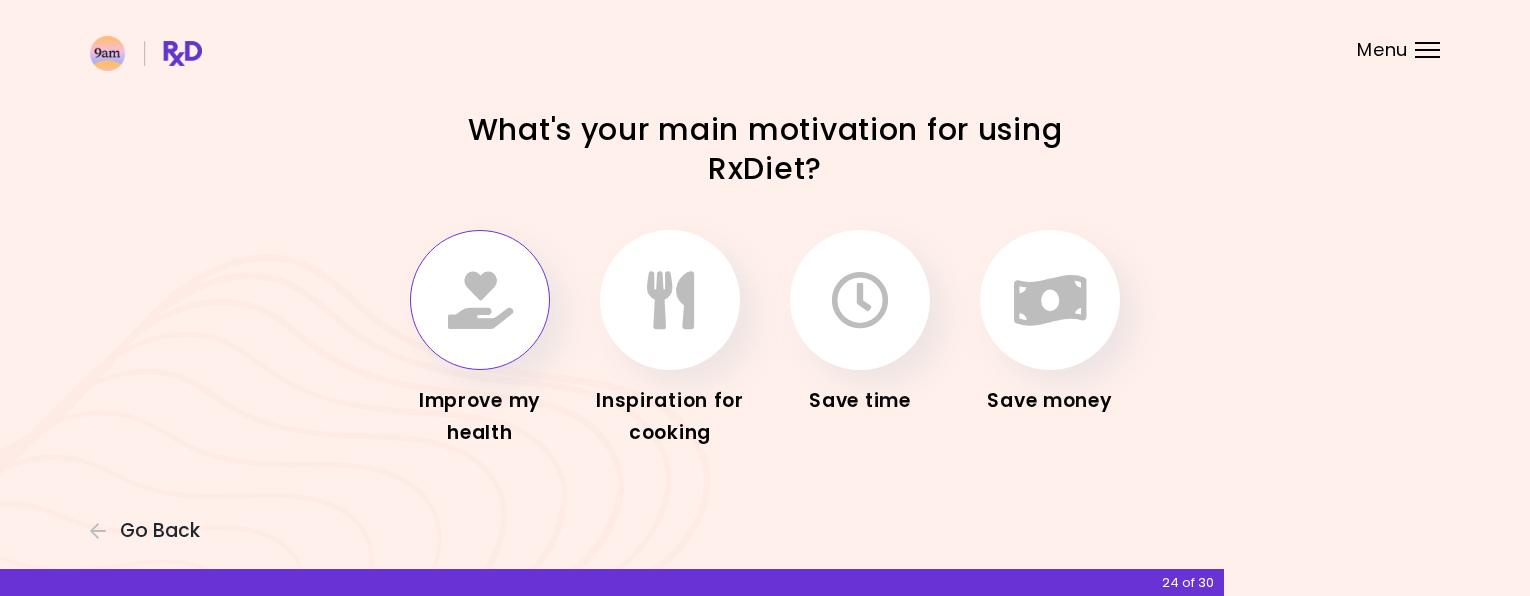 click at bounding box center (480, 300) 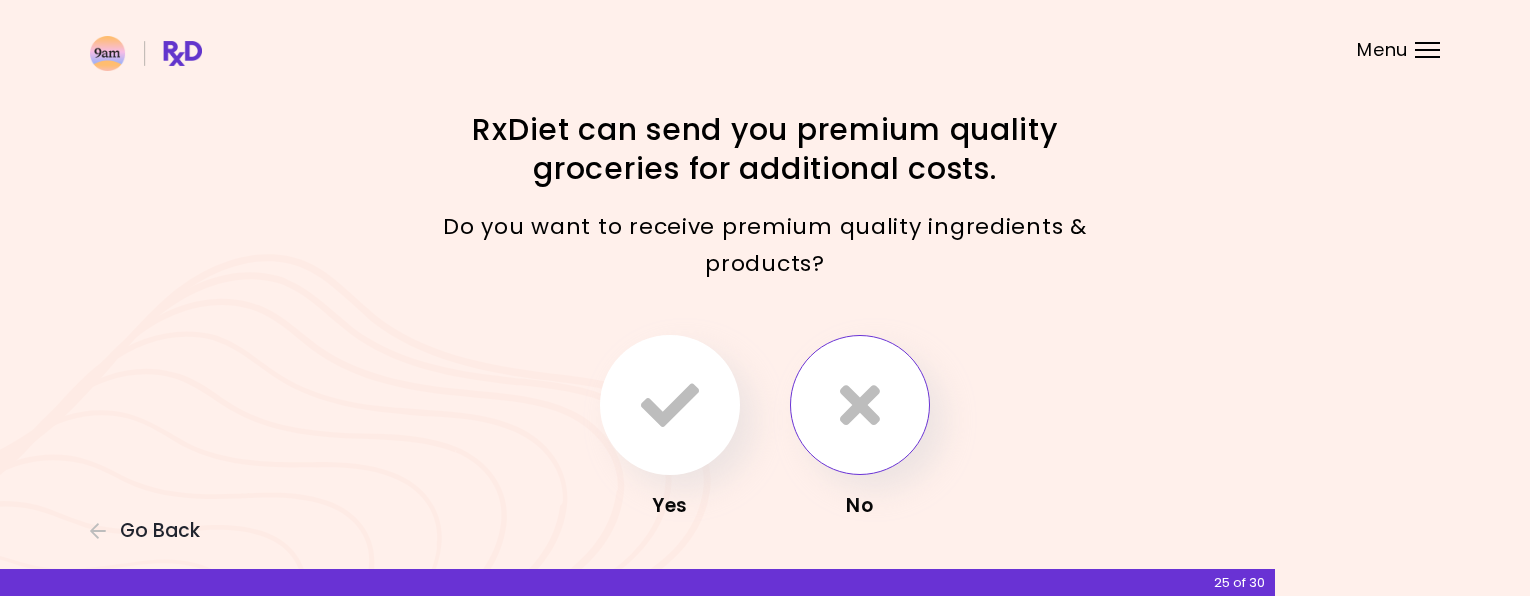 click at bounding box center [860, 405] 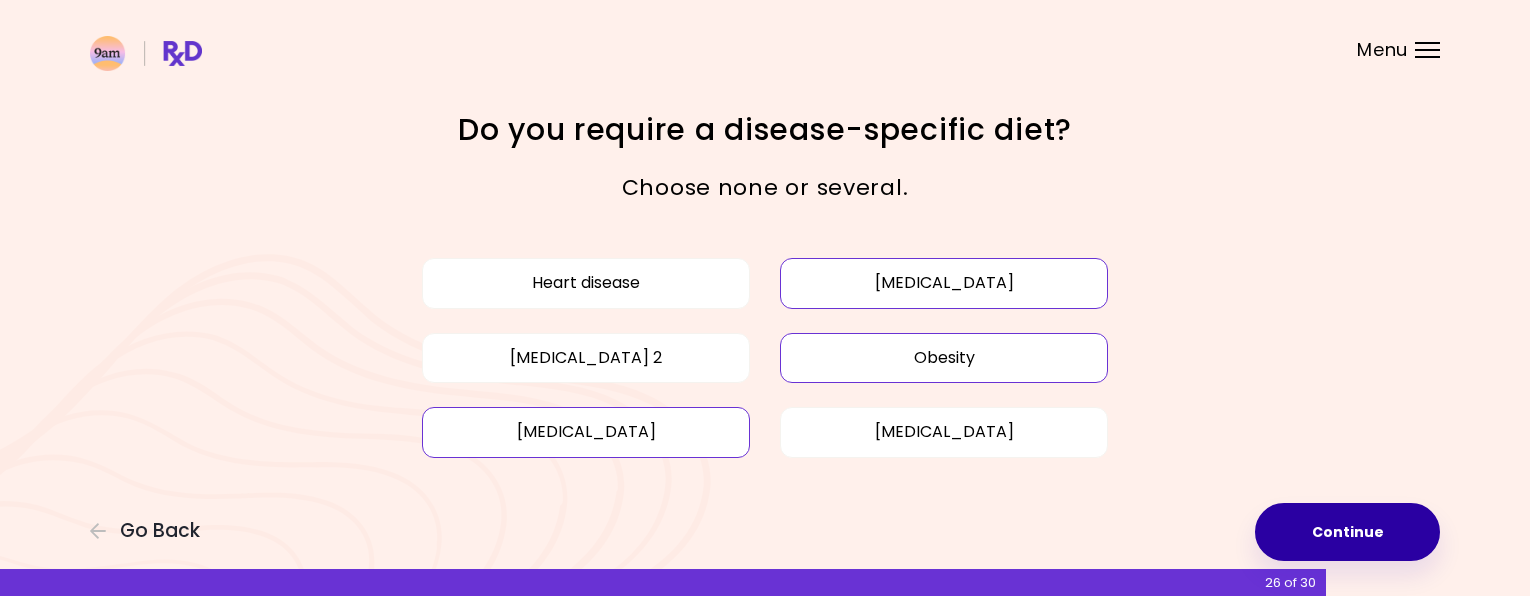 click on "Continue" at bounding box center (1347, 532) 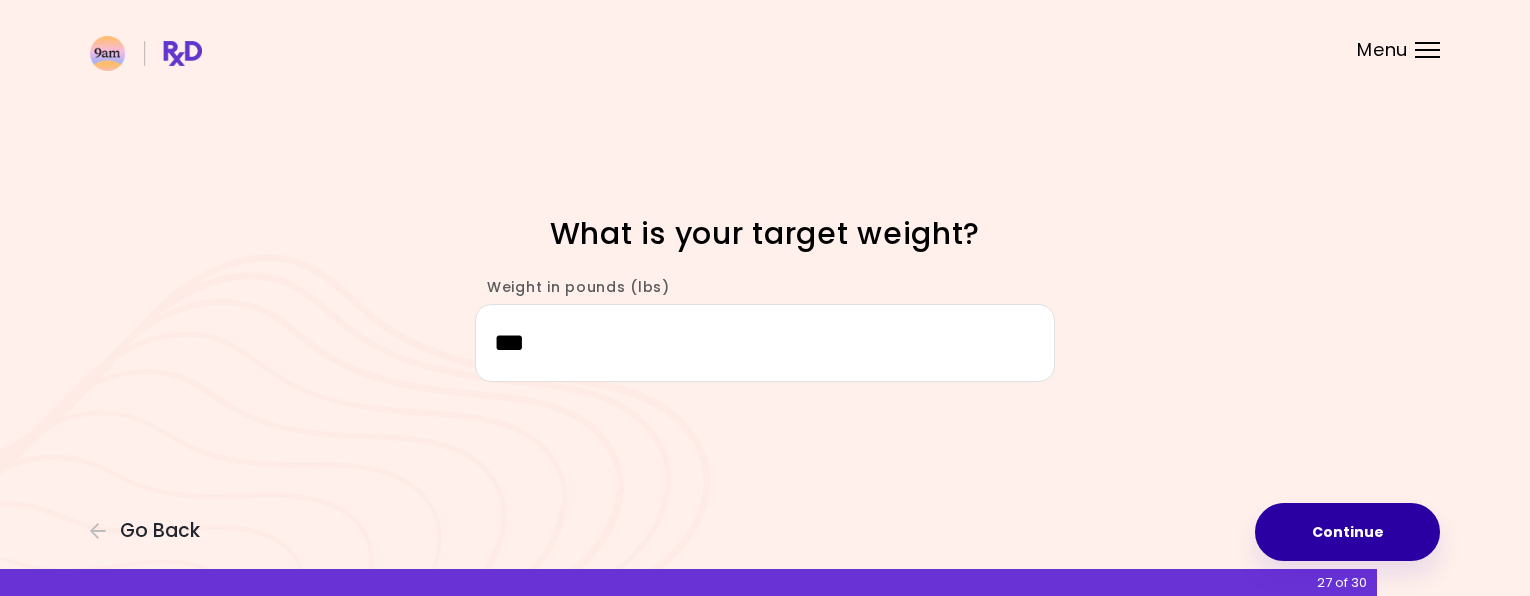 click on "Continue" at bounding box center [1347, 532] 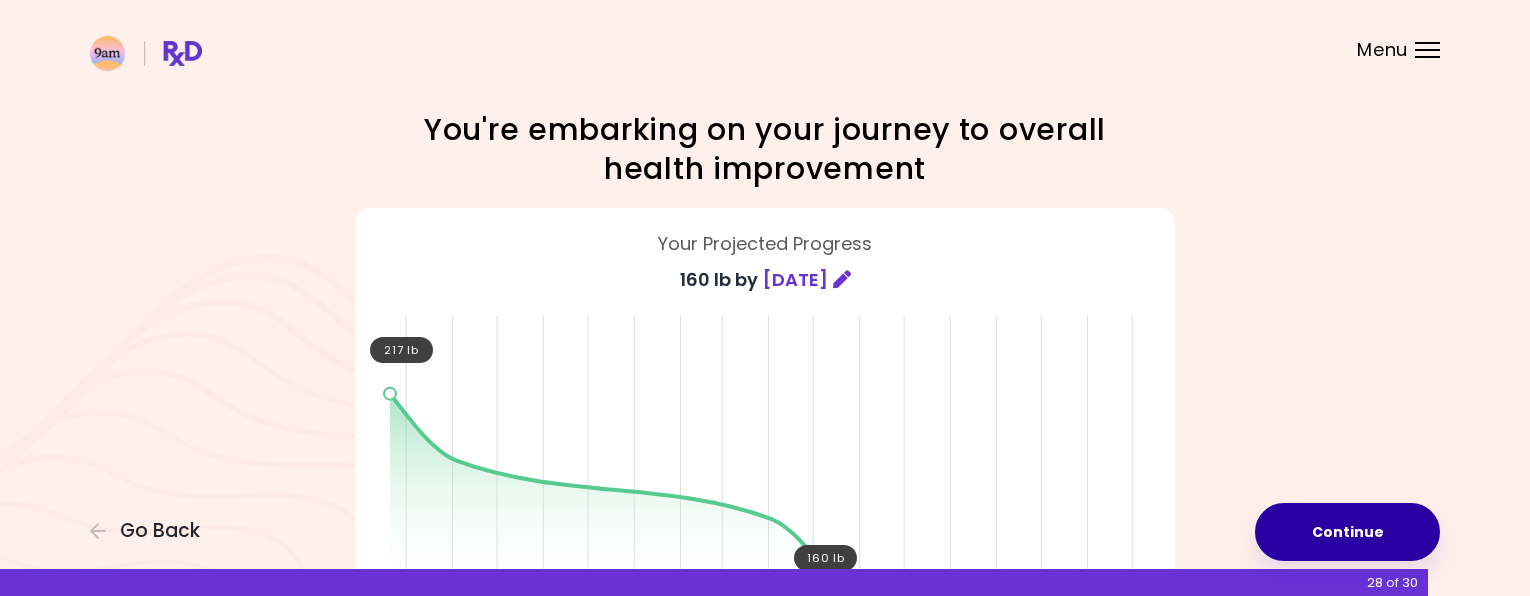 click on "Continue" at bounding box center (1347, 532) 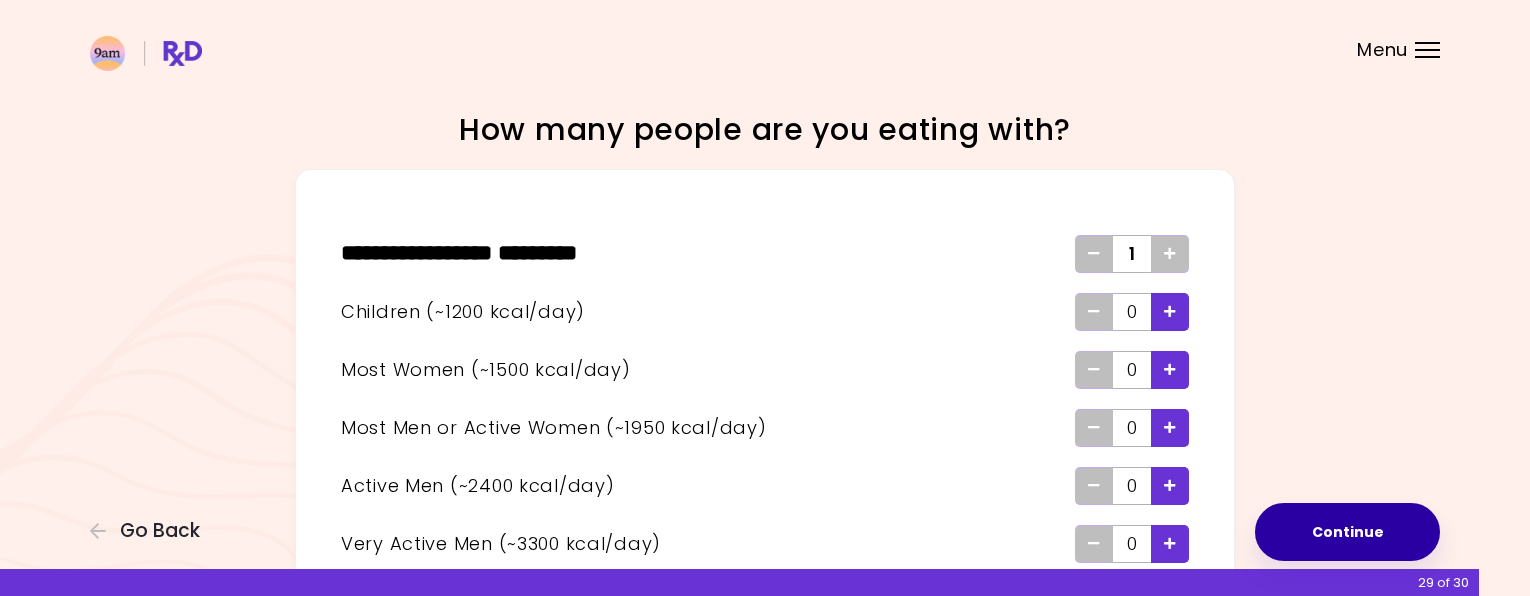 click on "Continue" at bounding box center [1347, 532] 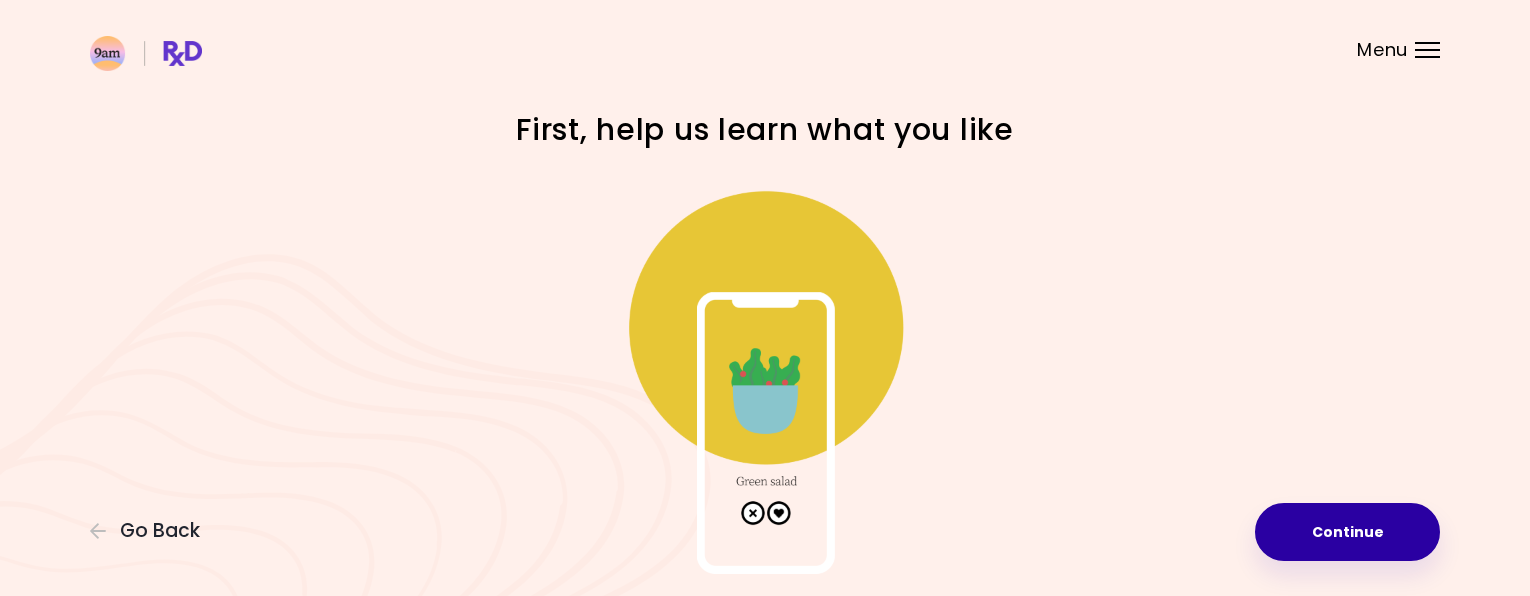 click on "Continue" at bounding box center (1347, 532) 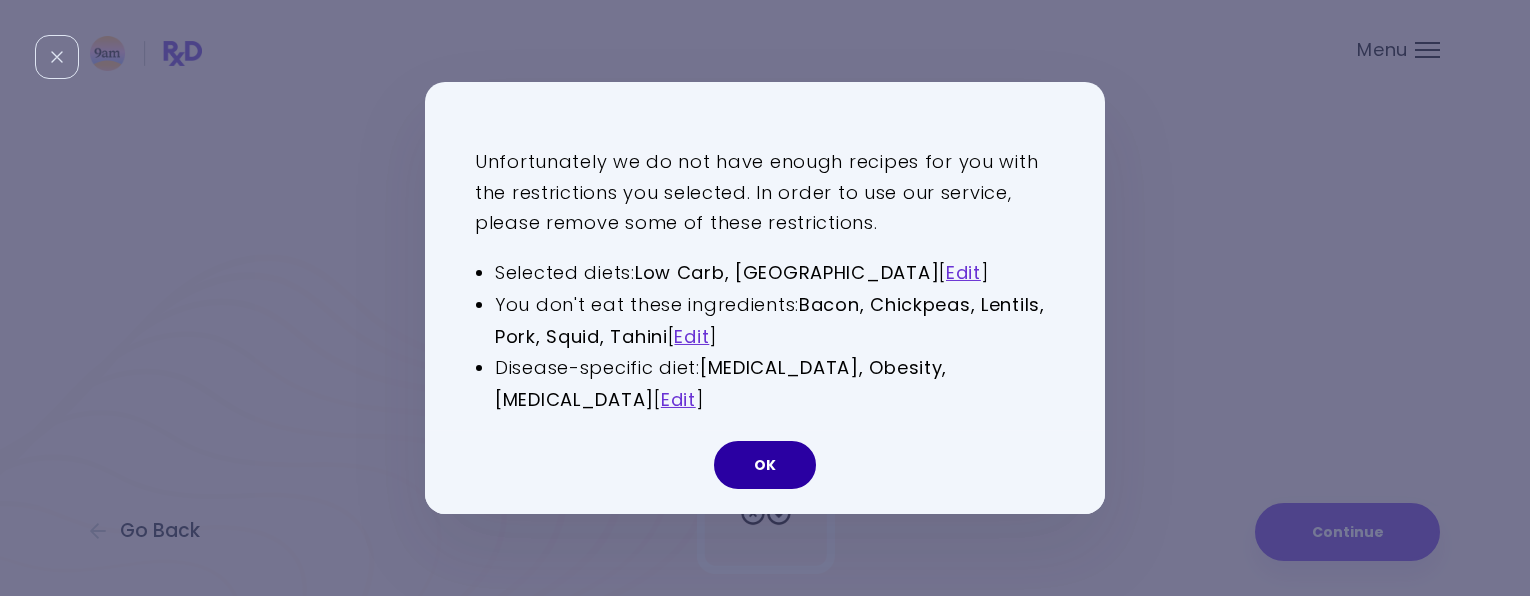 click on "OK" at bounding box center [765, 465] 